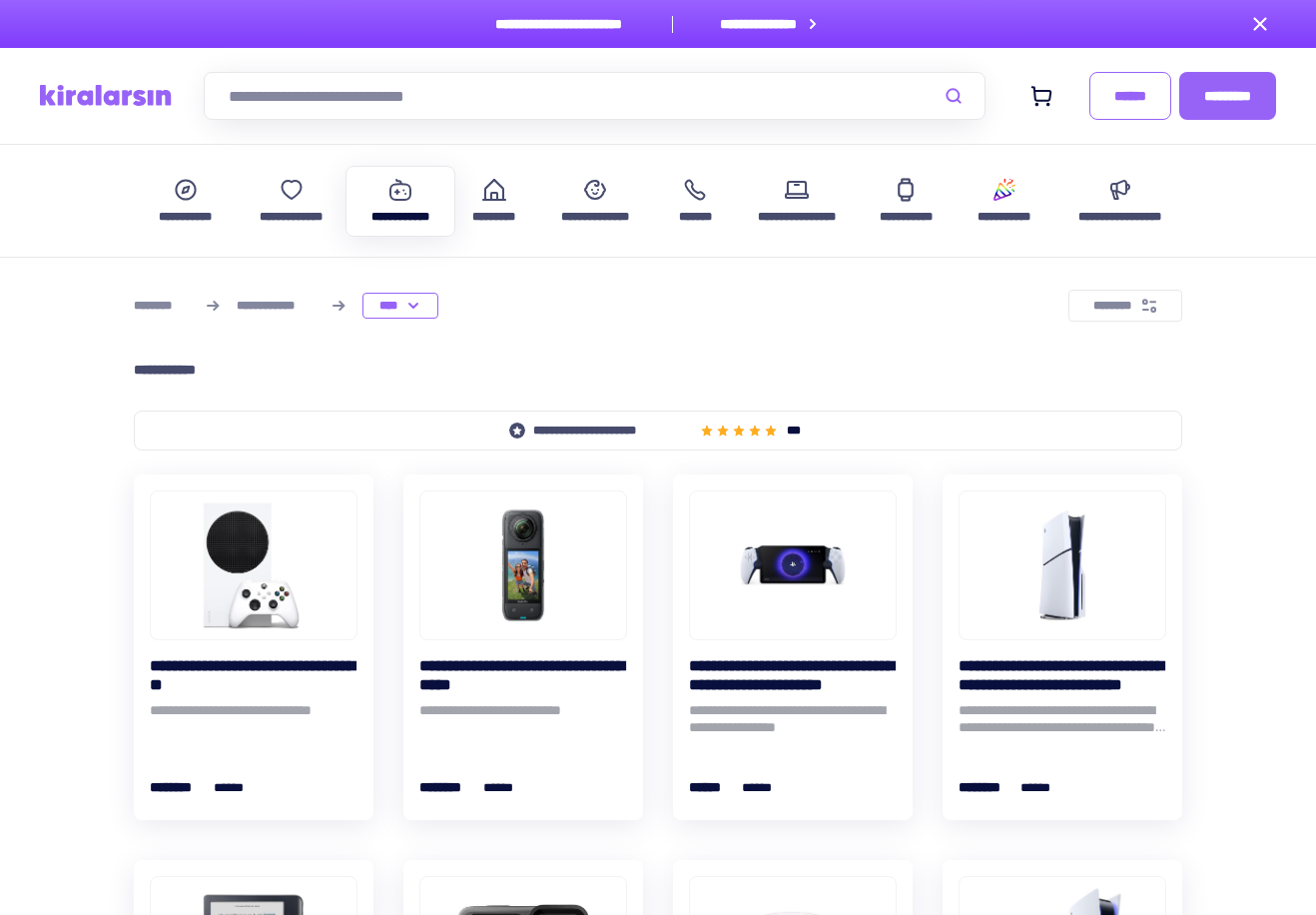 scroll, scrollTop: 0, scrollLeft: 0, axis: both 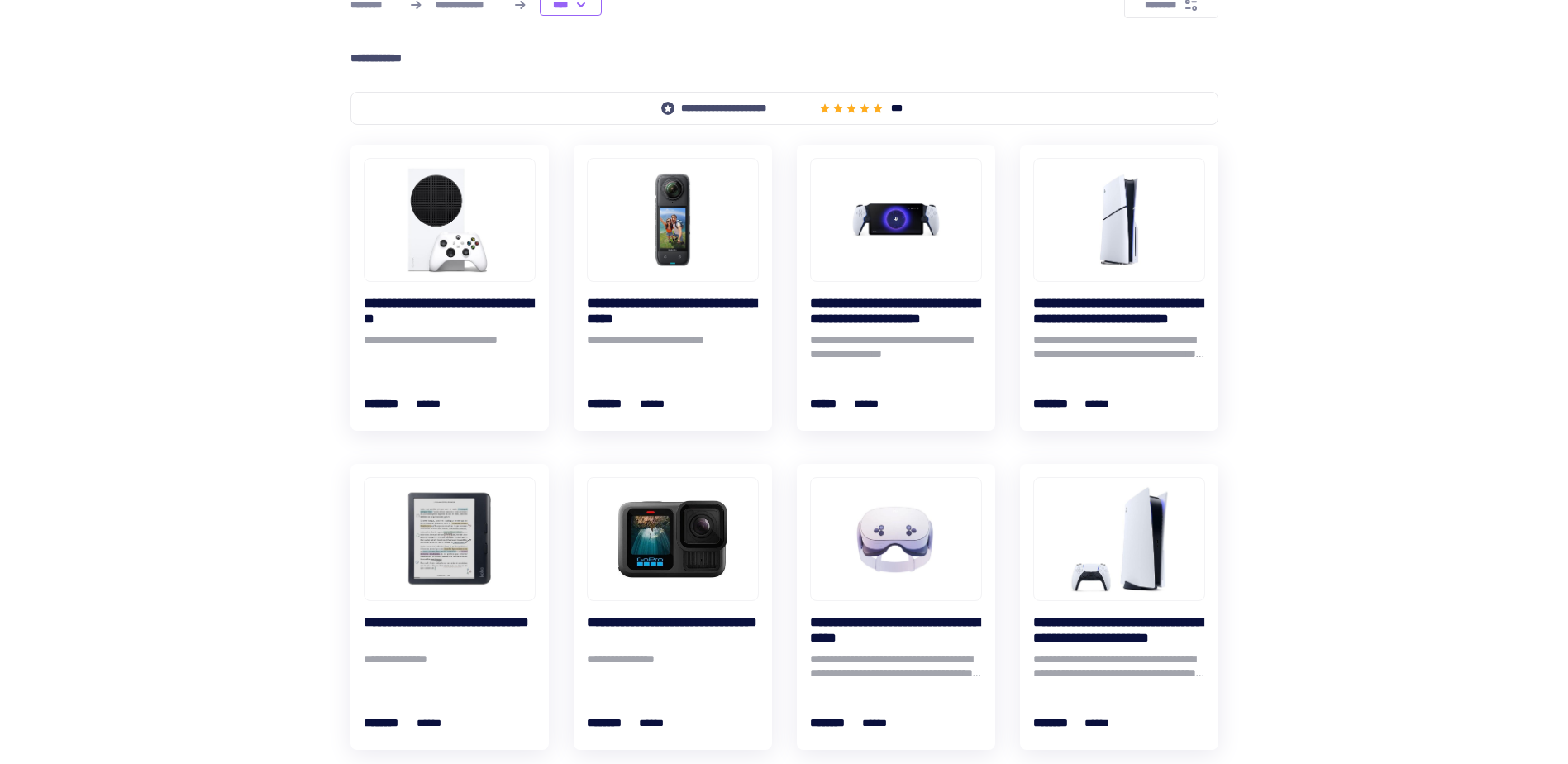 click 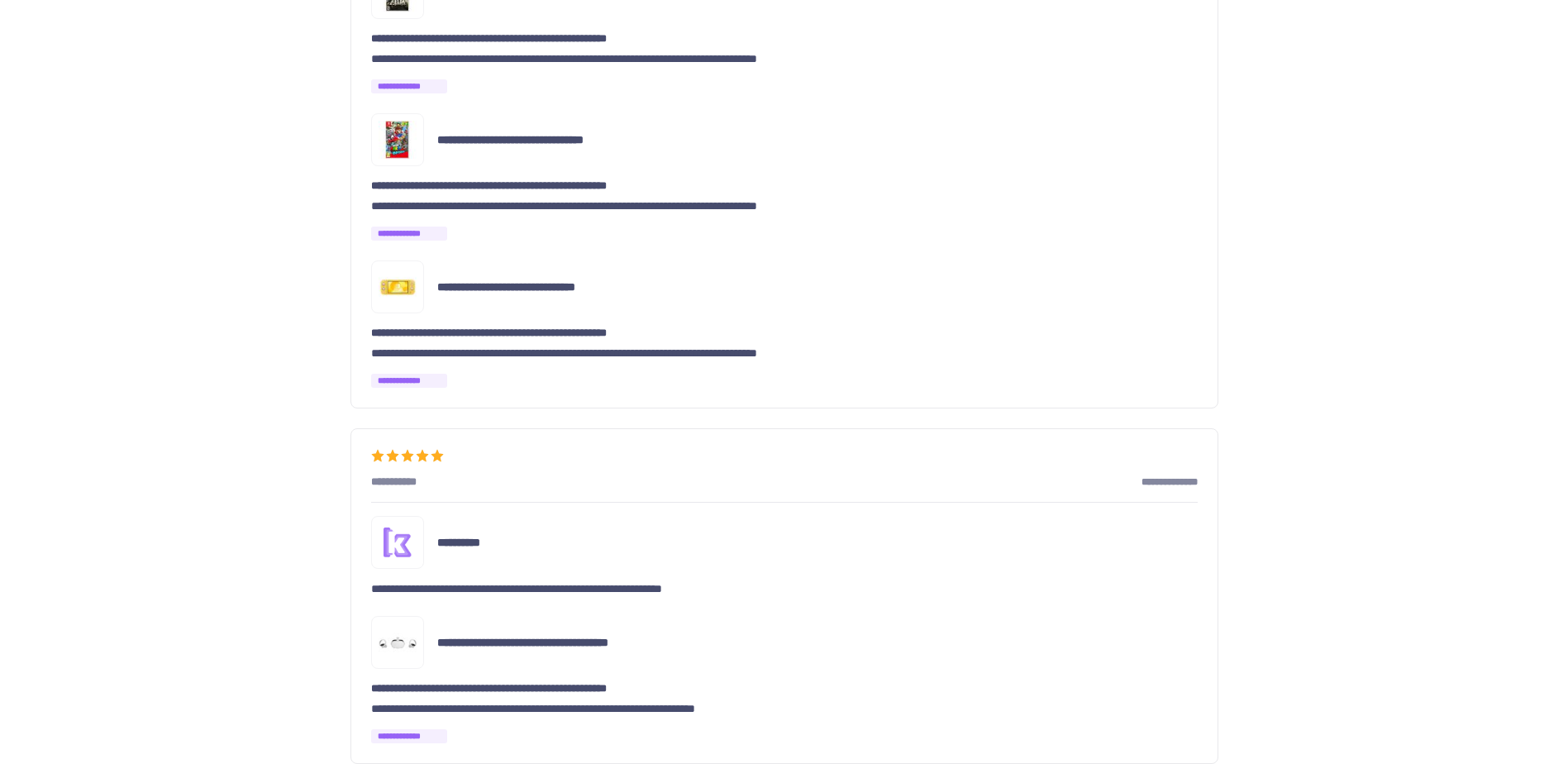 scroll, scrollTop: 2894, scrollLeft: 0, axis: vertical 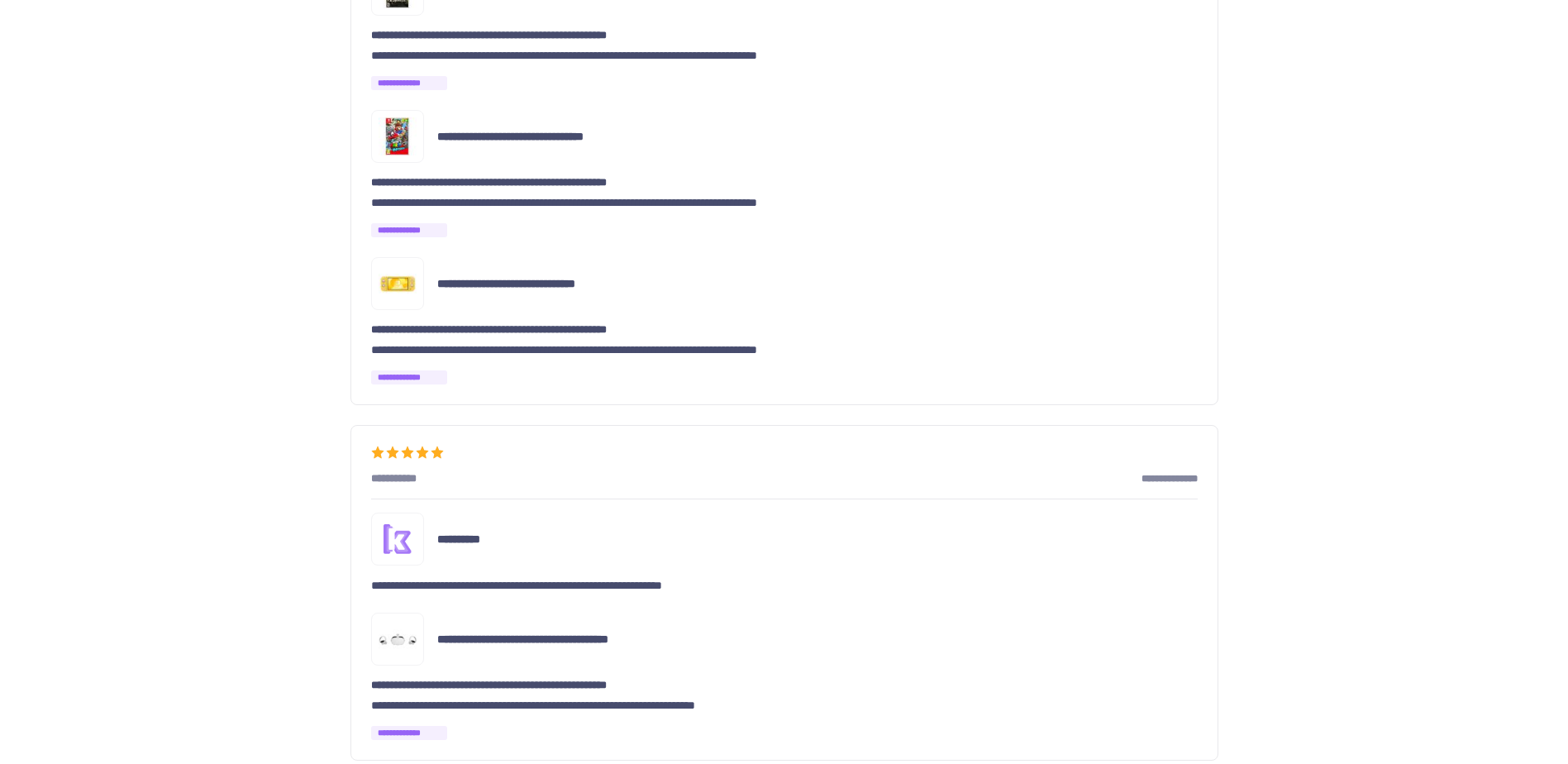 drag, startPoint x: 1426, startPoint y: 233, endPoint x: 1331, endPoint y: 218, distance: 96.17692 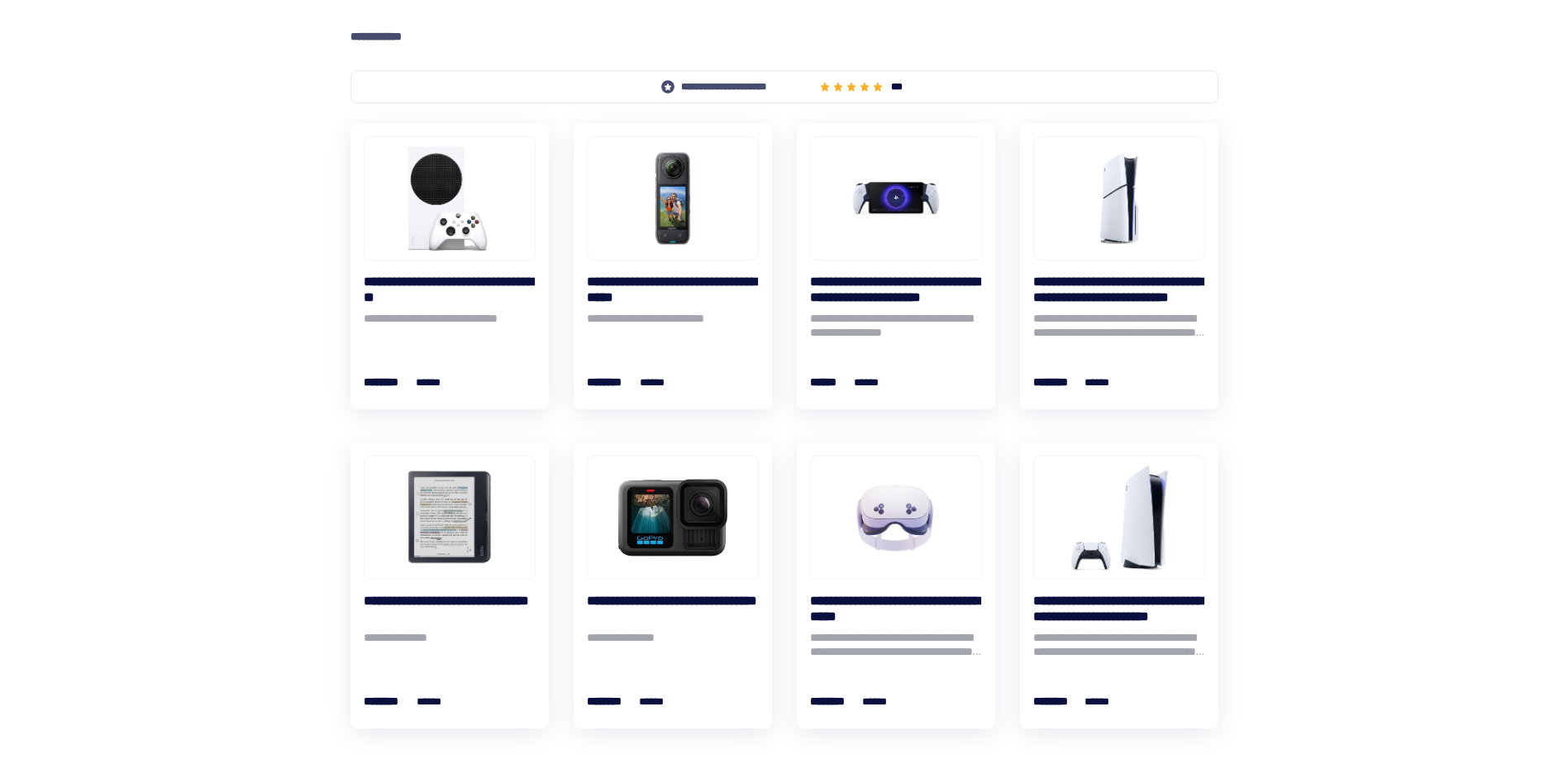 scroll, scrollTop: 331, scrollLeft: 0, axis: vertical 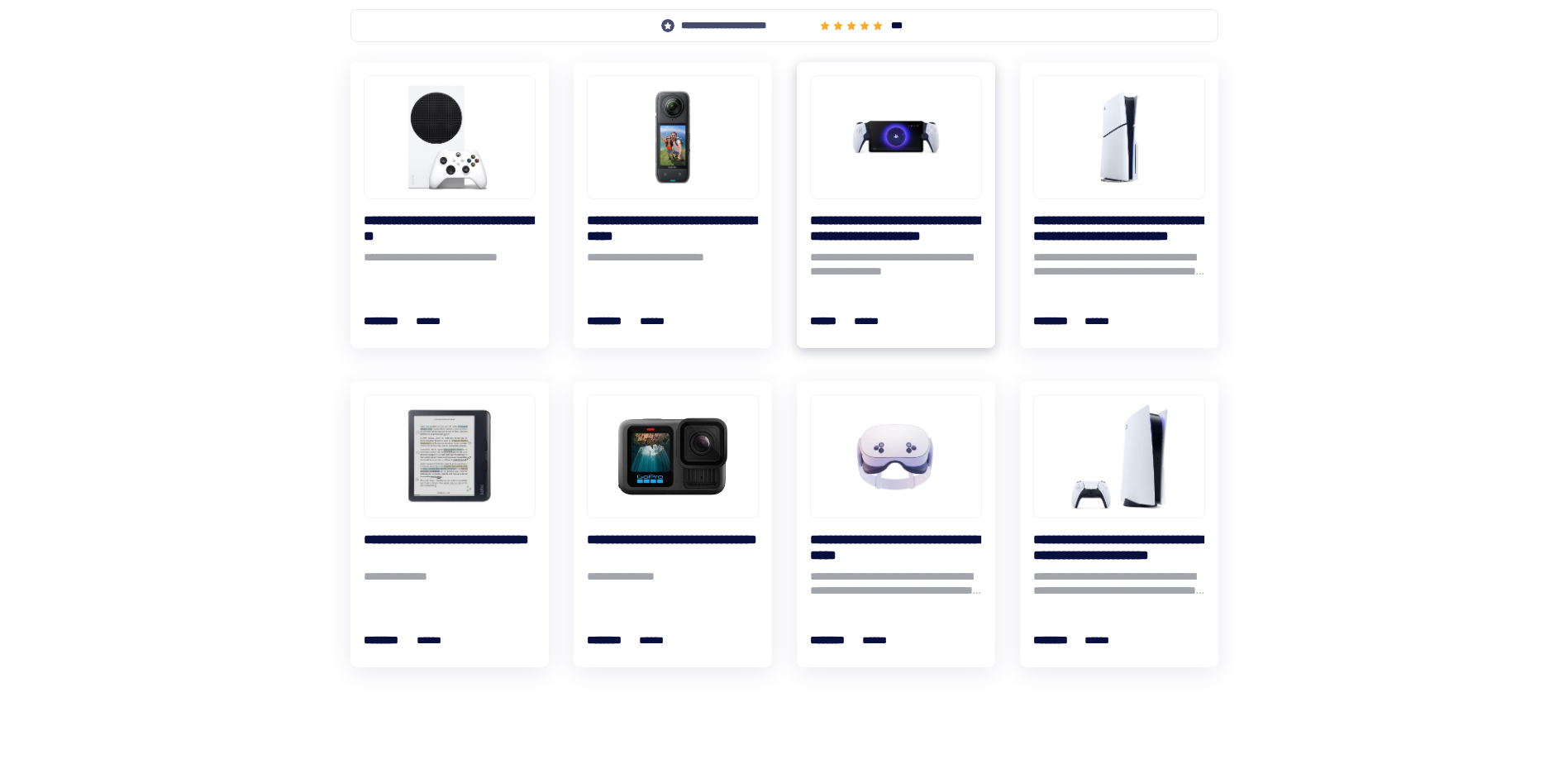 click on "**********" at bounding box center [896, 228] 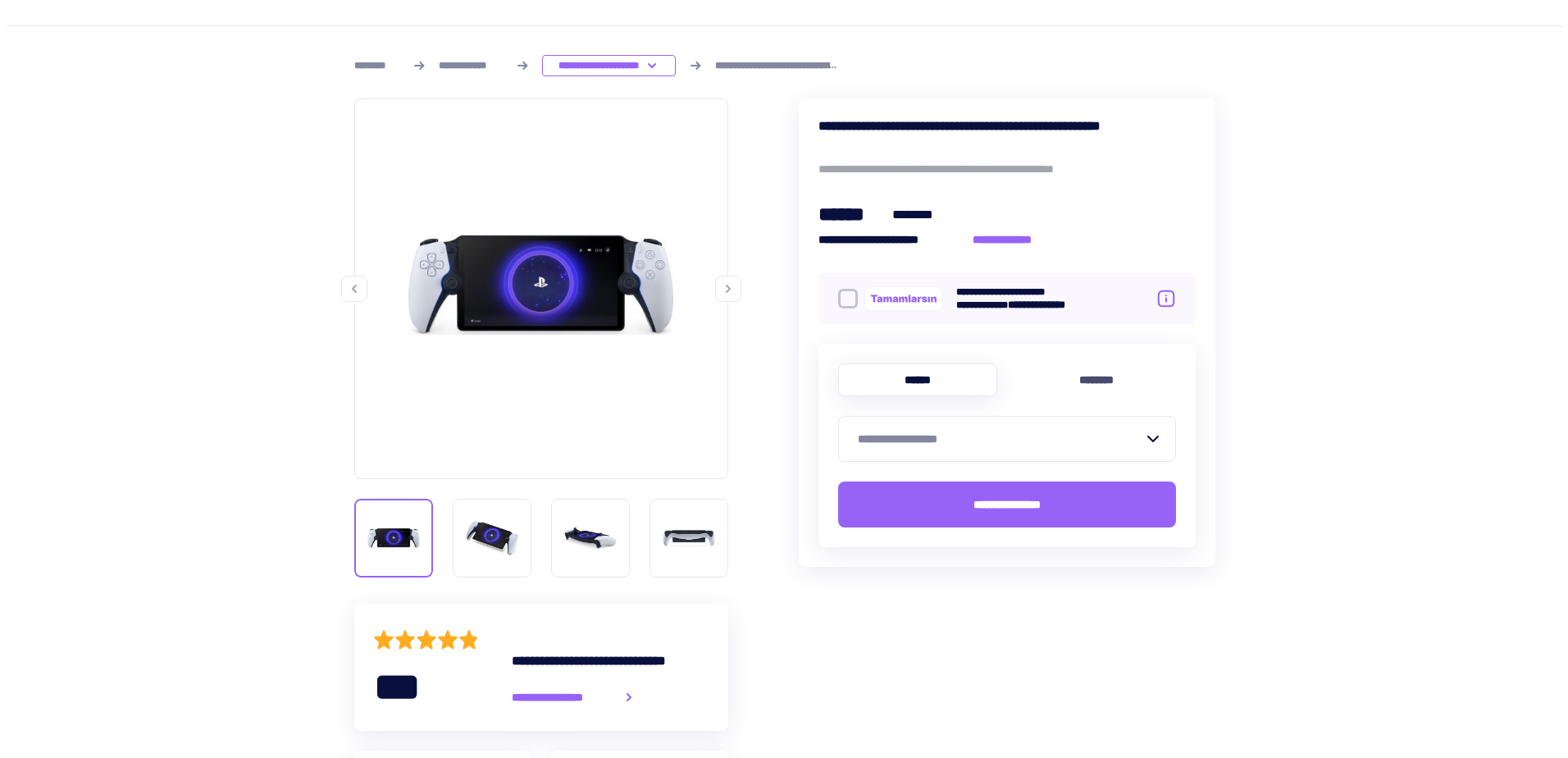 scroll, scrollTop: 246, scrollLeft: 0, axis: vertical 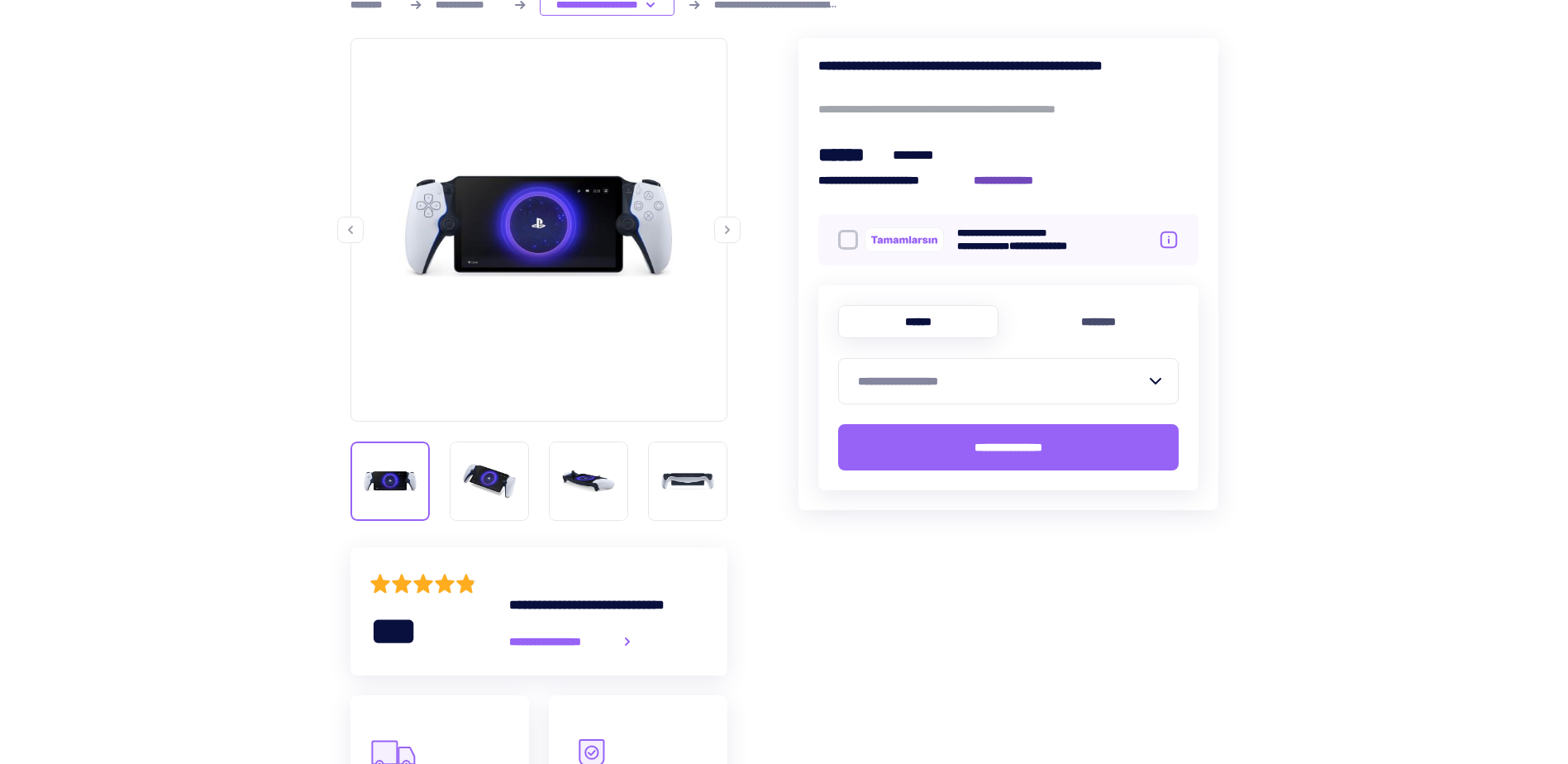 click on "**********" at bounding box center [1013, 180] 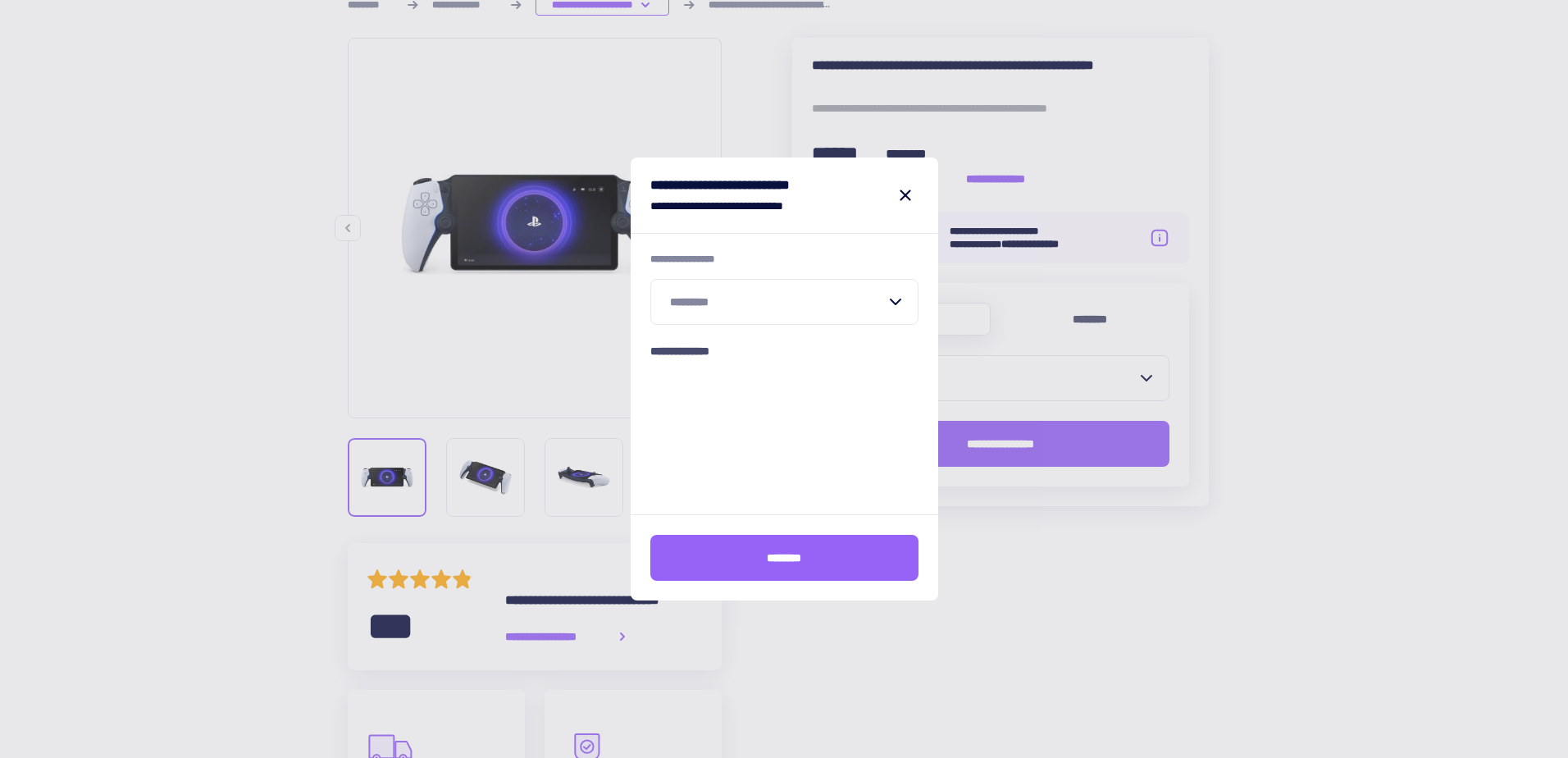 click 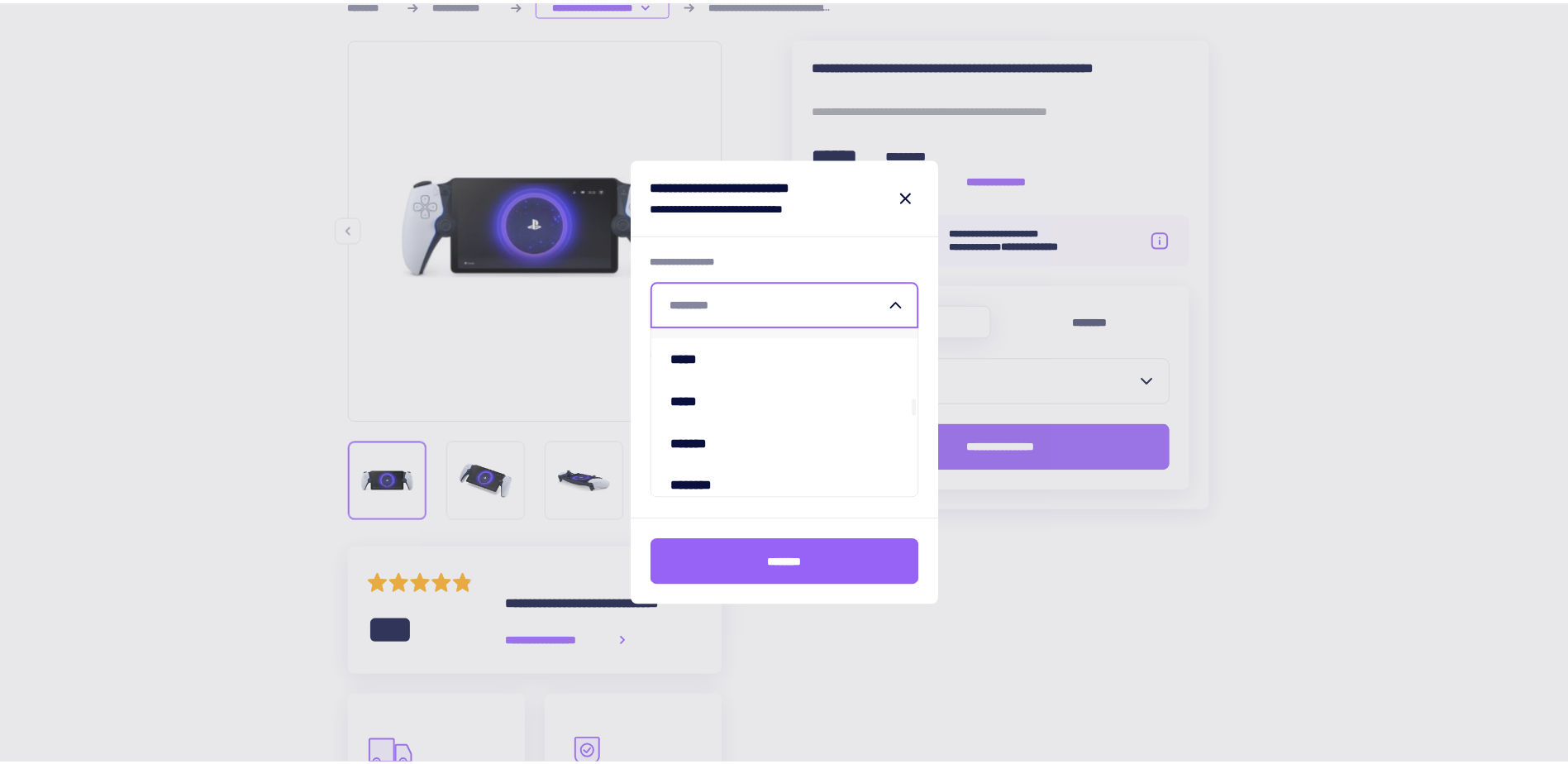scroll, scrollTop: 1511, scrollLeft: 0, axis: vertical 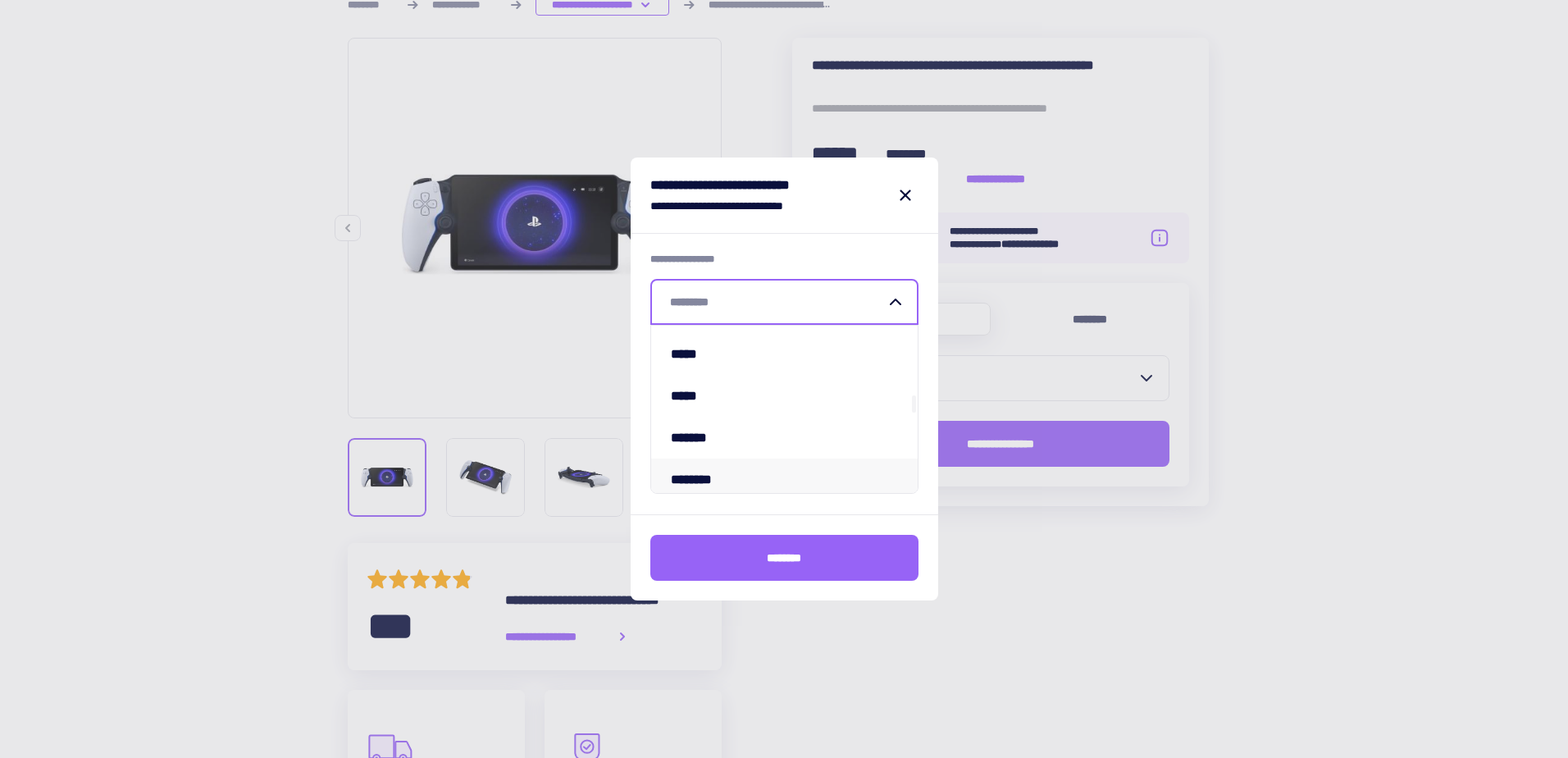 click on "********" at bounding box center [784, 479] 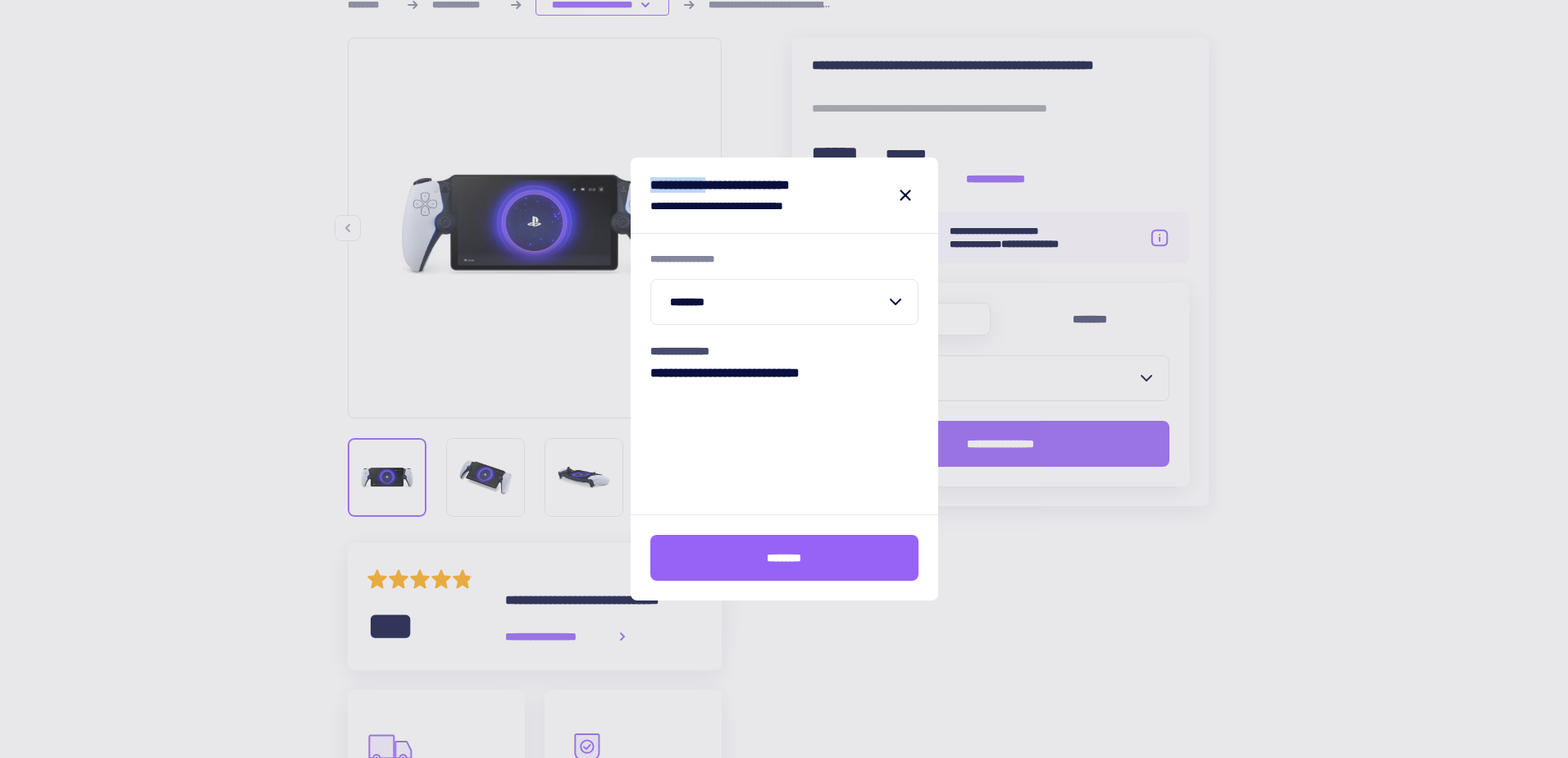 drag, startPoint x: 722, startPoint y: 178, endPoint x: 371, endPoint y: 115, distance: 356.60903 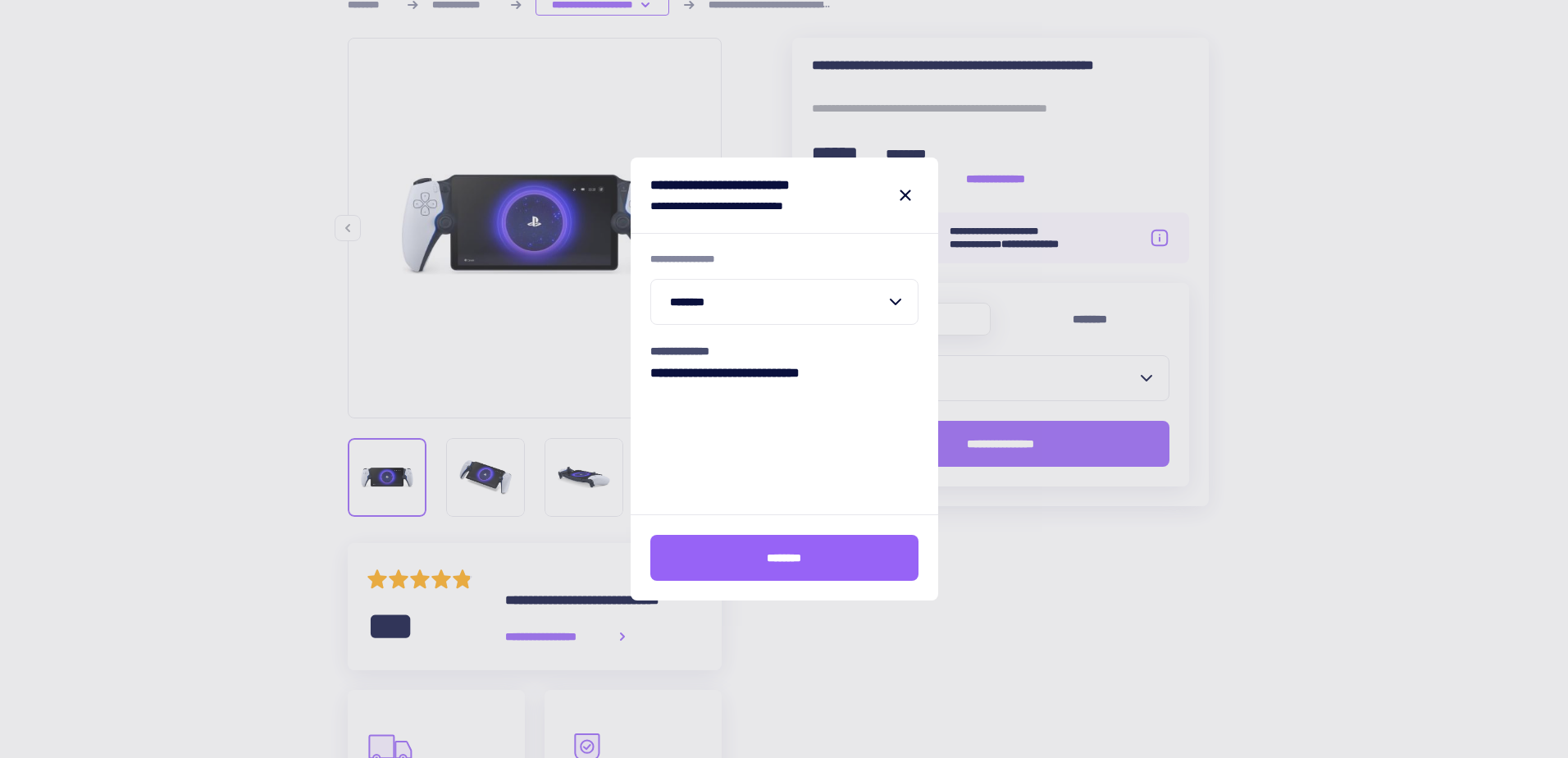 click on "**********" at bounding box center (745, 195) 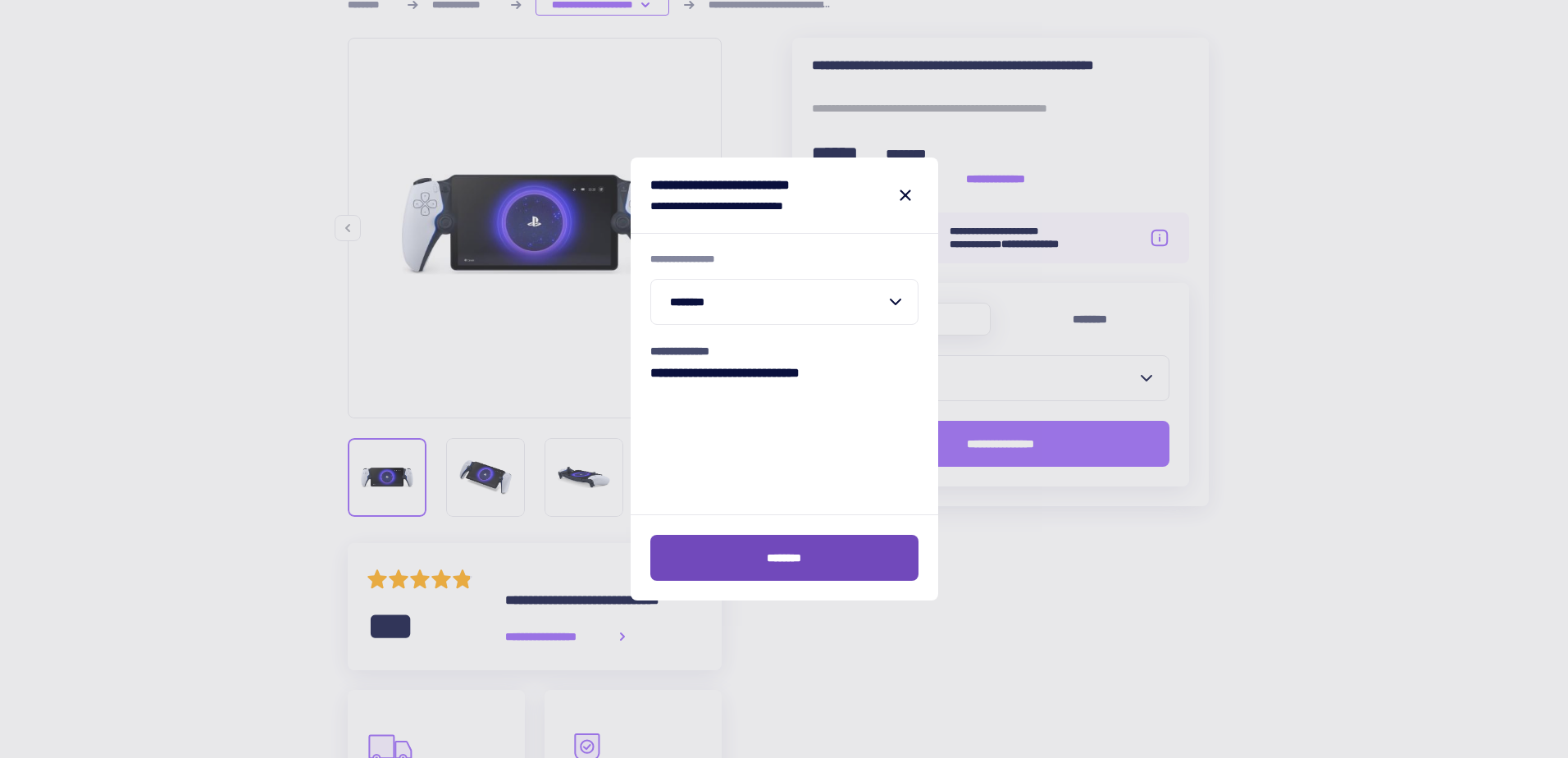click on "********" at bounding box center [784, 558] 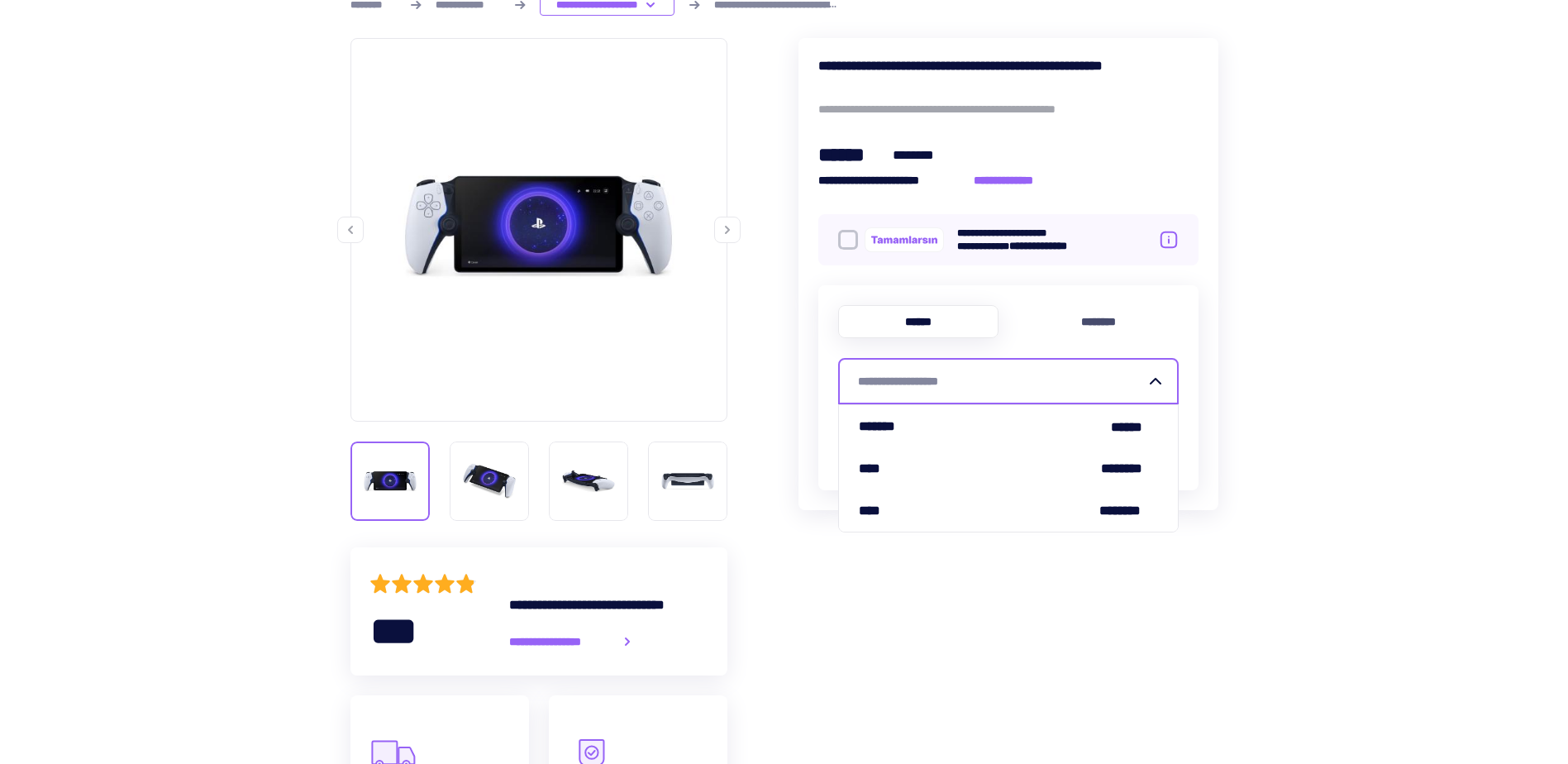 click on "**********" at bounding box center (1002, 381) 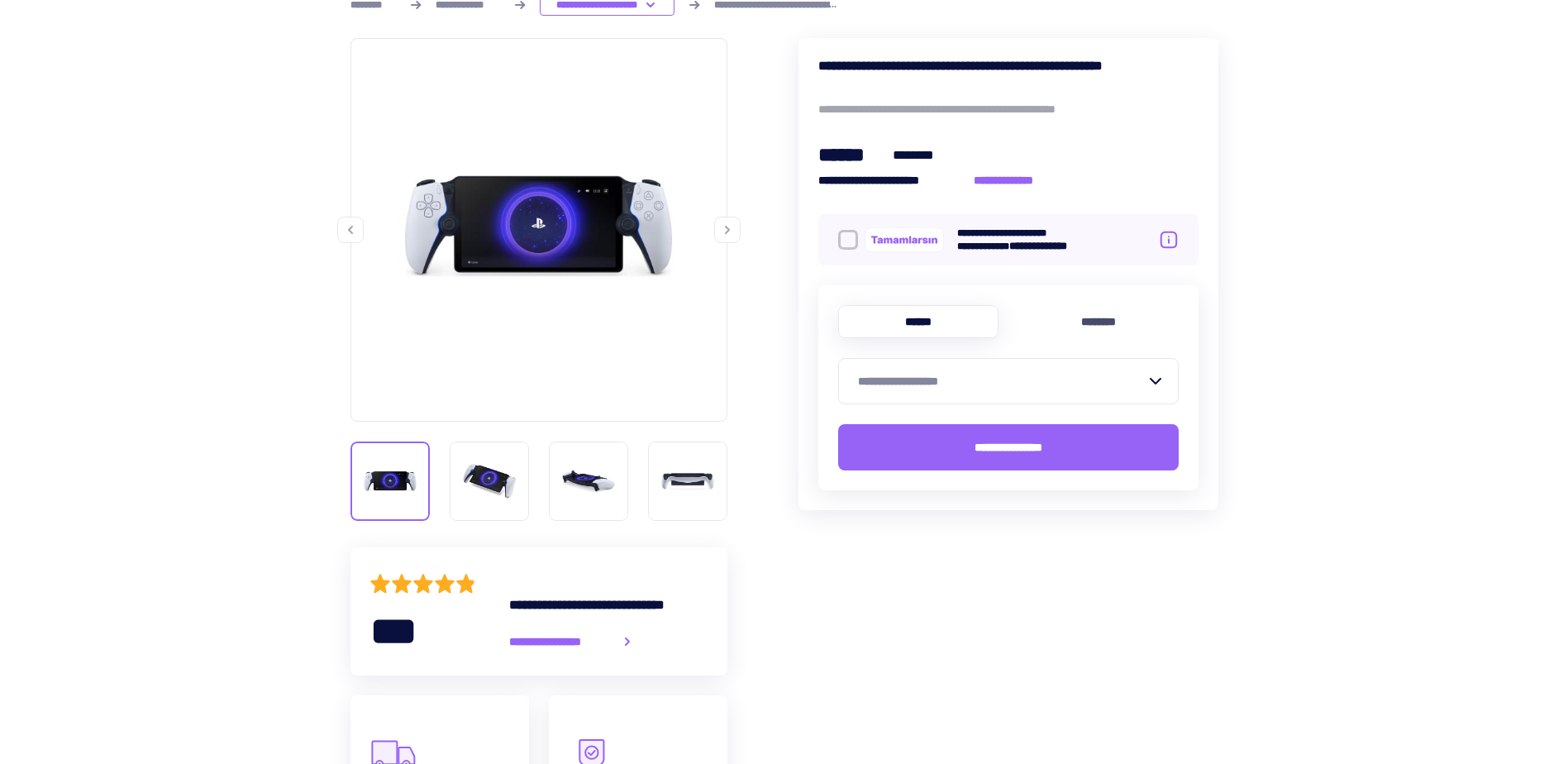click on "[FIRST] [LAST] [EMAIL] [PHONE] [ADDRESS] [CITY] [STATE] [ZIP] [COUNTRY] [CARD] [EXP] [CVV] [NAME] [BIRTHDATE] [SSN]" at bounding box center [784, 848] 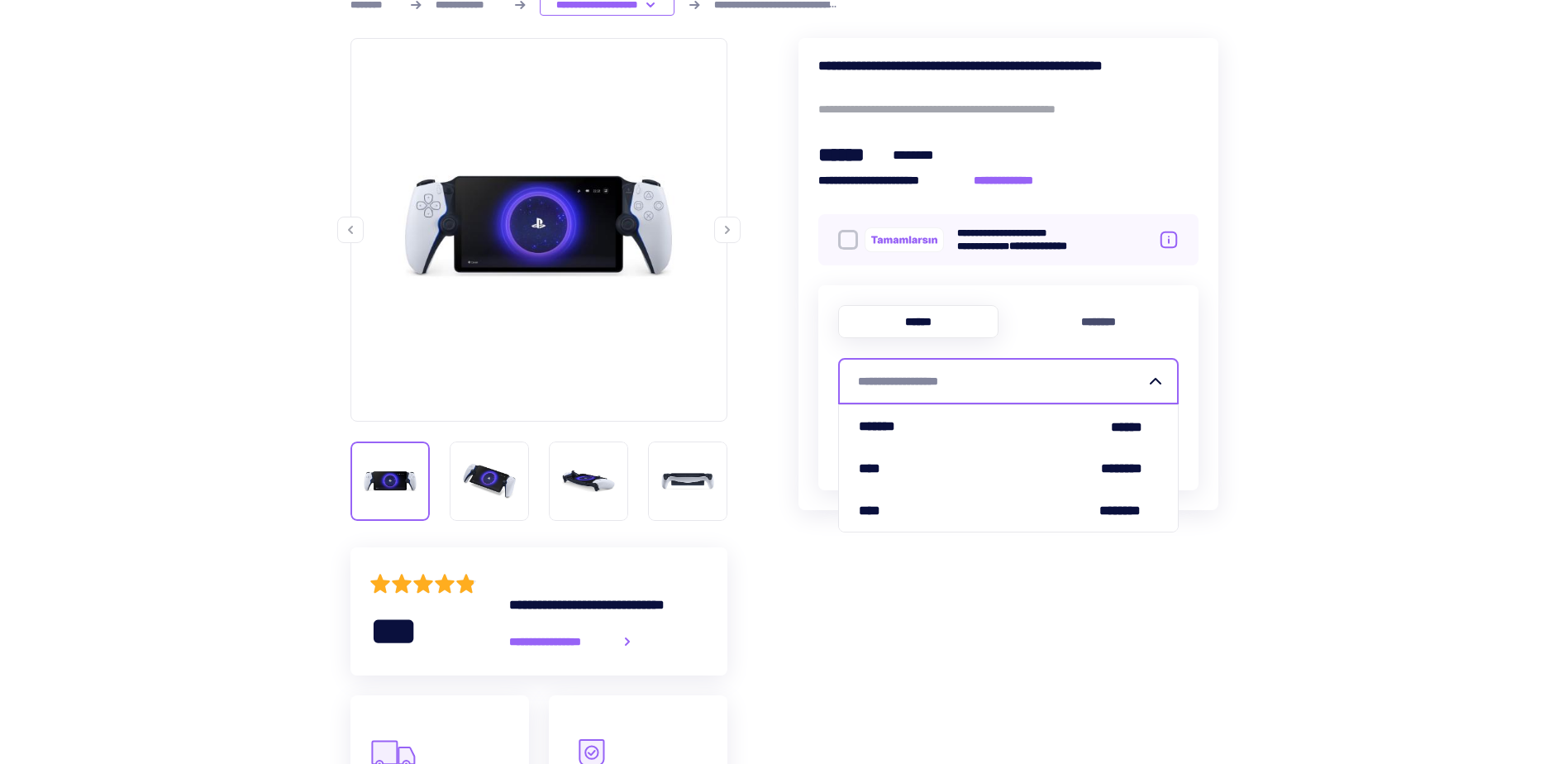 click on "[FIRST] [LAST] [EMAIL] [PHONE] [ADDRESS] [CITY] [STATE] [ZIP] [COUNTRY] [CARD] [EXP] [CVV] [NAME] [BIRTHDATE] [SSN]" at bounding box center [784, 848] 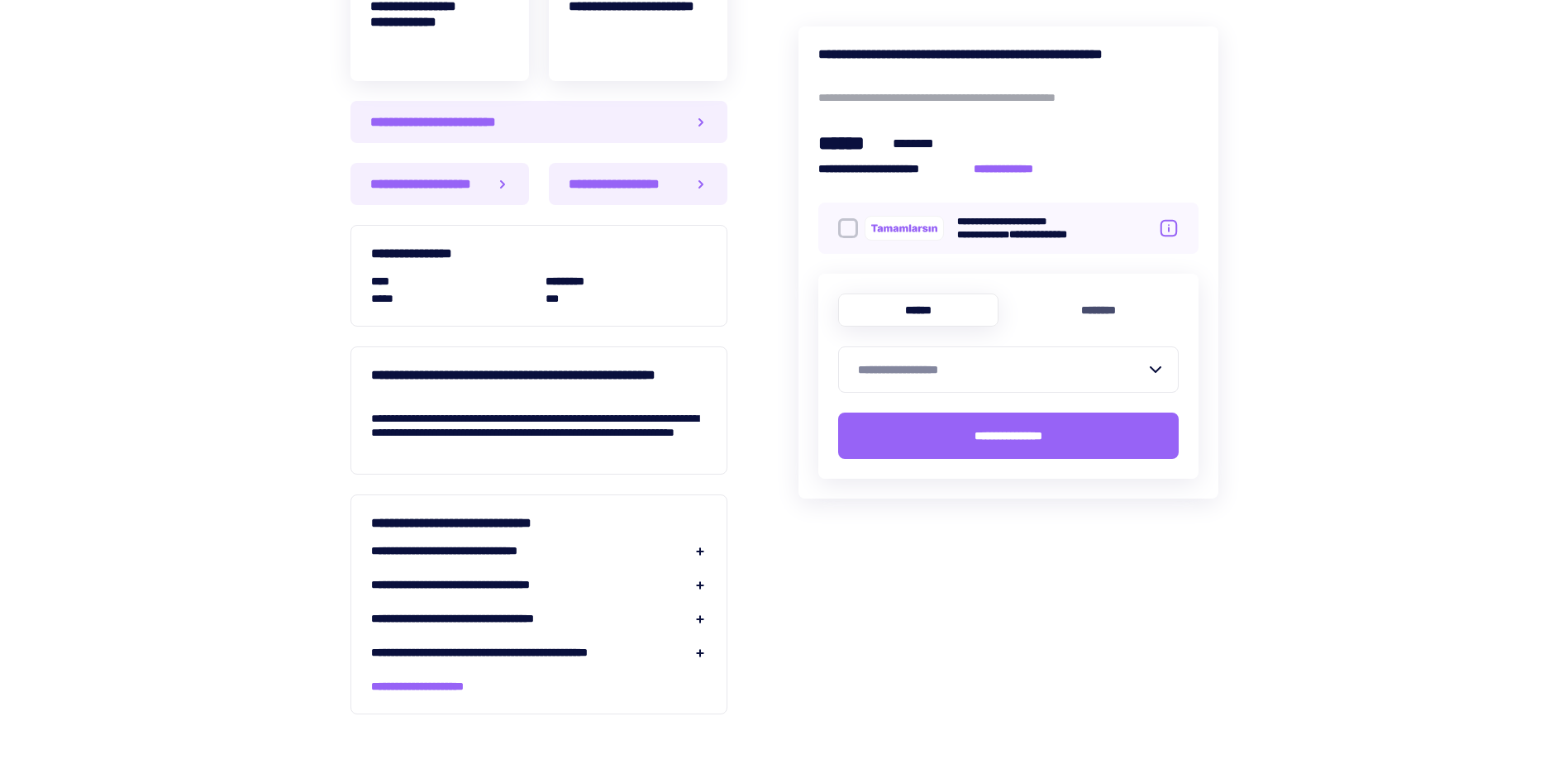 scroll, scrollTop: 1240, scrollLeft: 0, axis: vertical 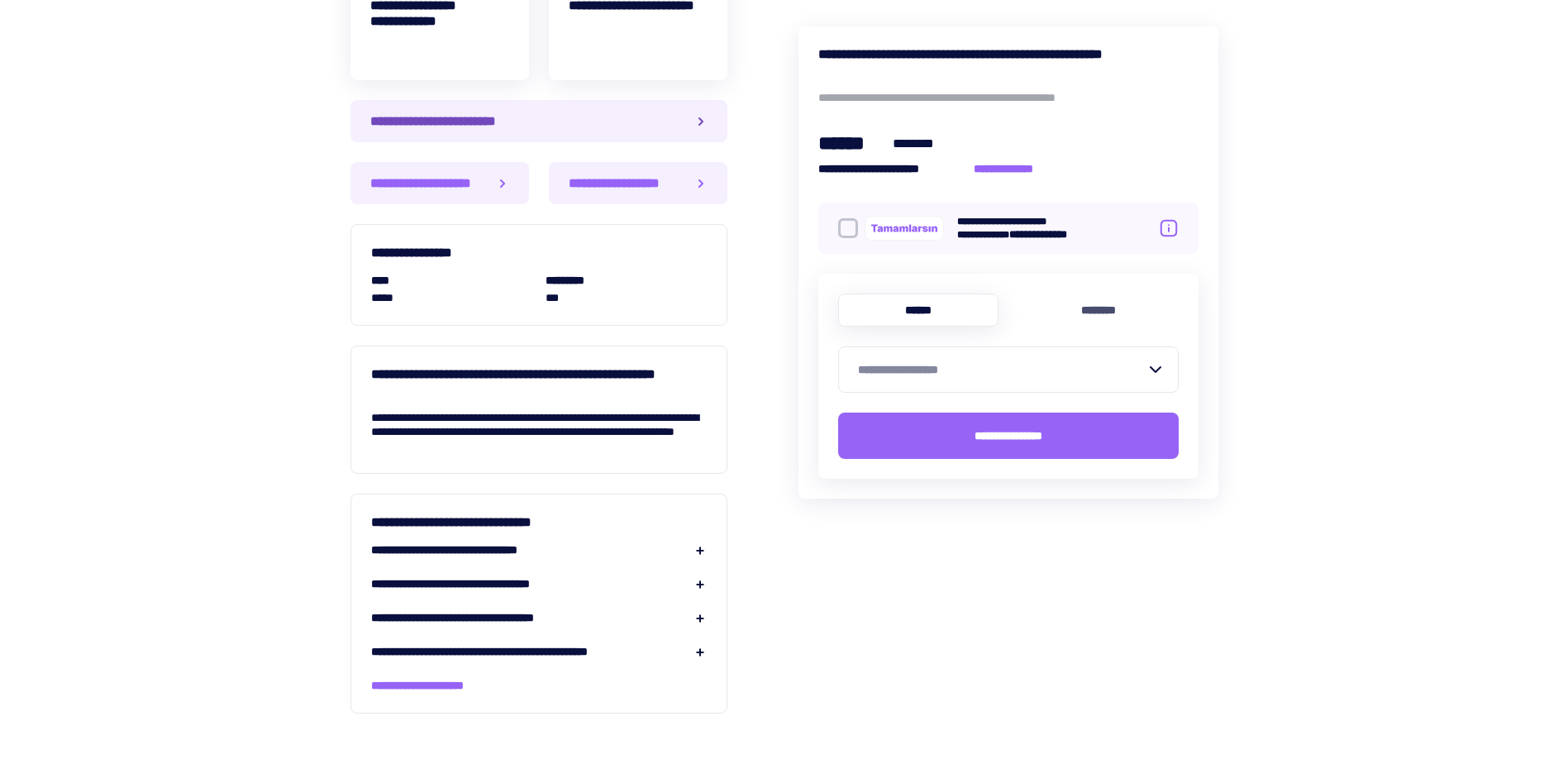 click on "**********" at bounding box center (539, 121) 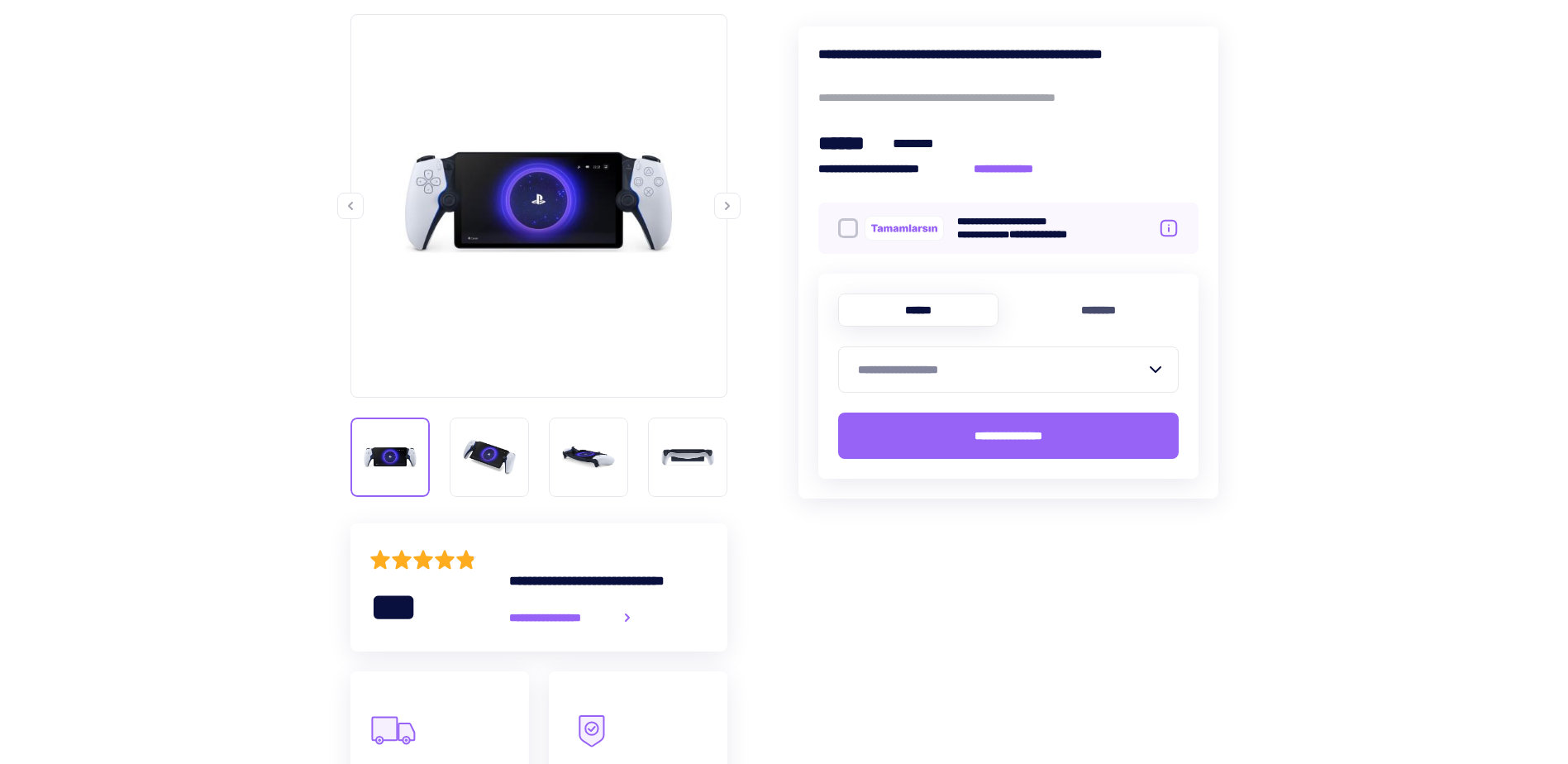 scroll, scrollTop: 0, scrollLeft: 0, axis: both 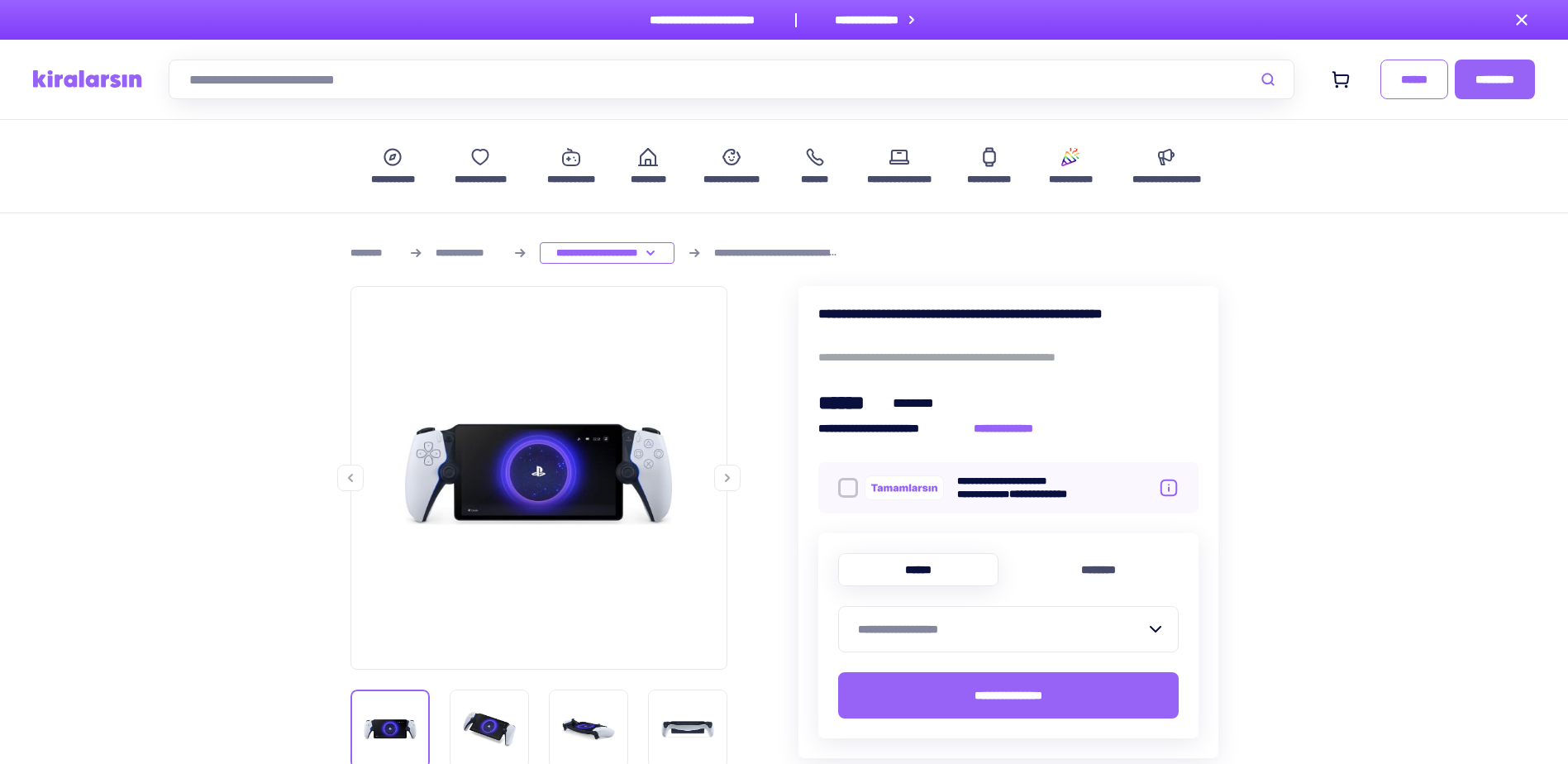 drag, startPoint x: 1159, startPoint y: 581, endPoint x: 1230, endPoint y: 560, distance: 74.04053 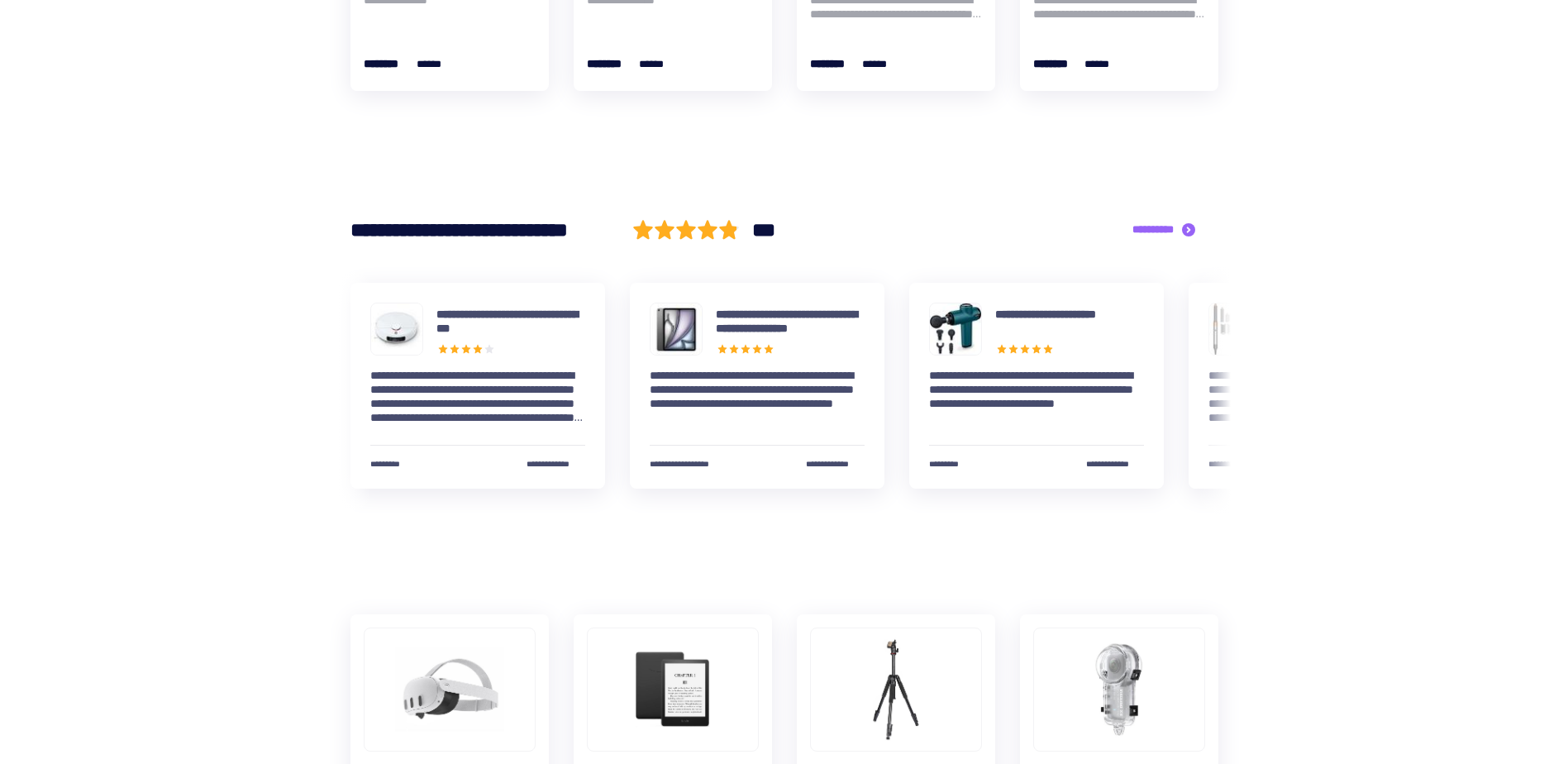 scroll, scrollTop: 910, scrollLeft: 0, axis: vertical 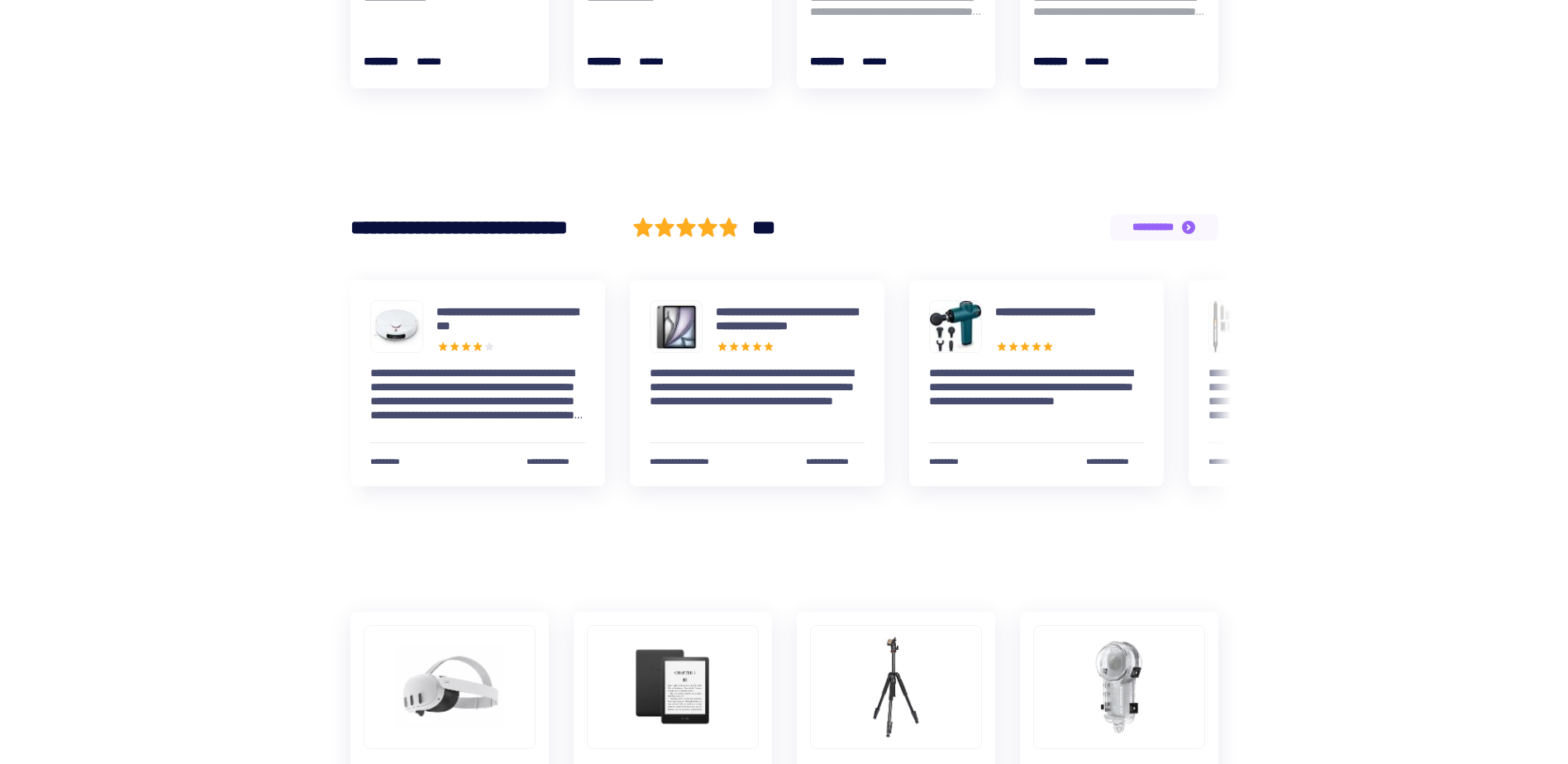 click 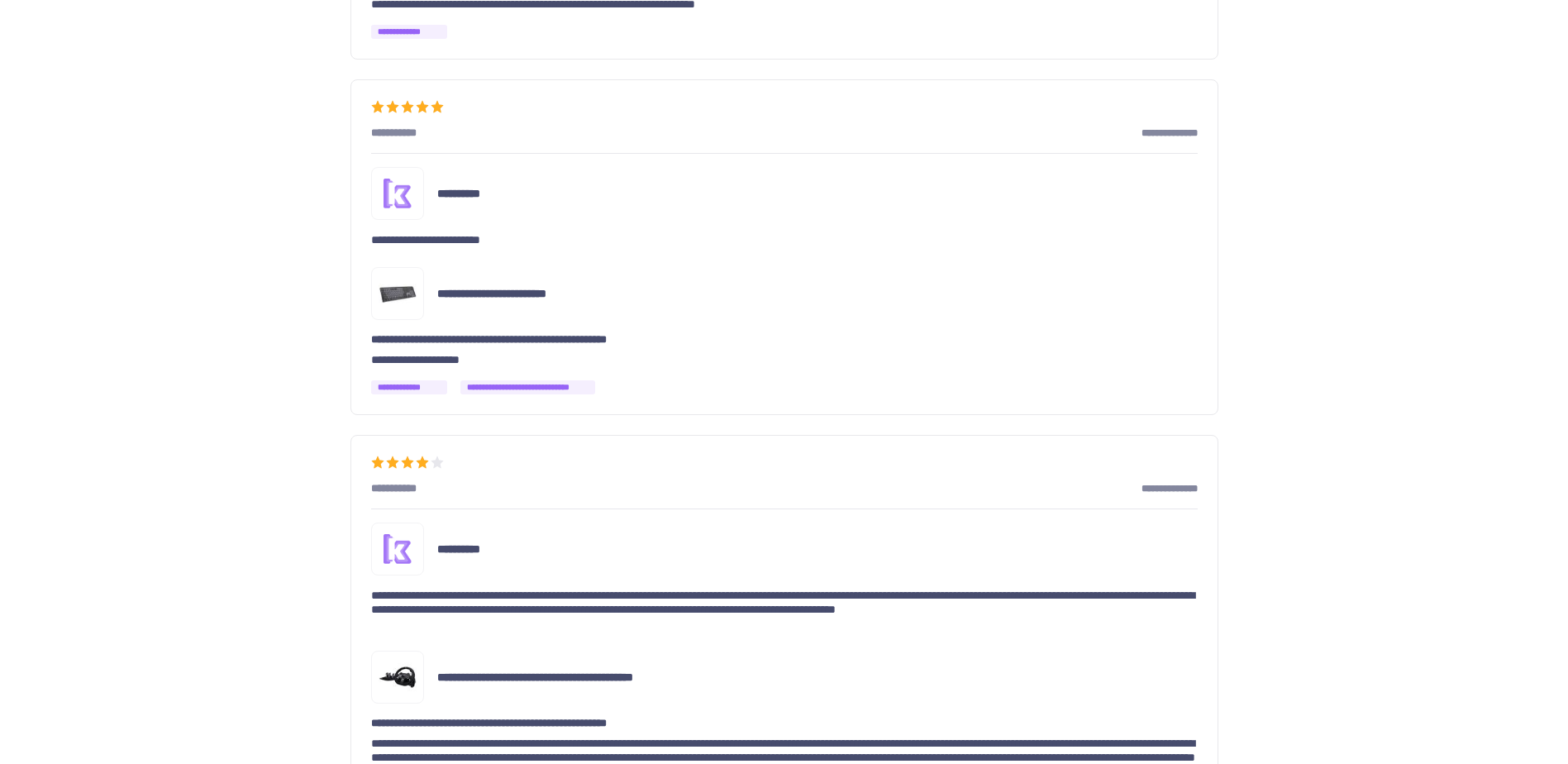 scroll, scrollTop: 3473, scrollLeft: 0, axis: vertical 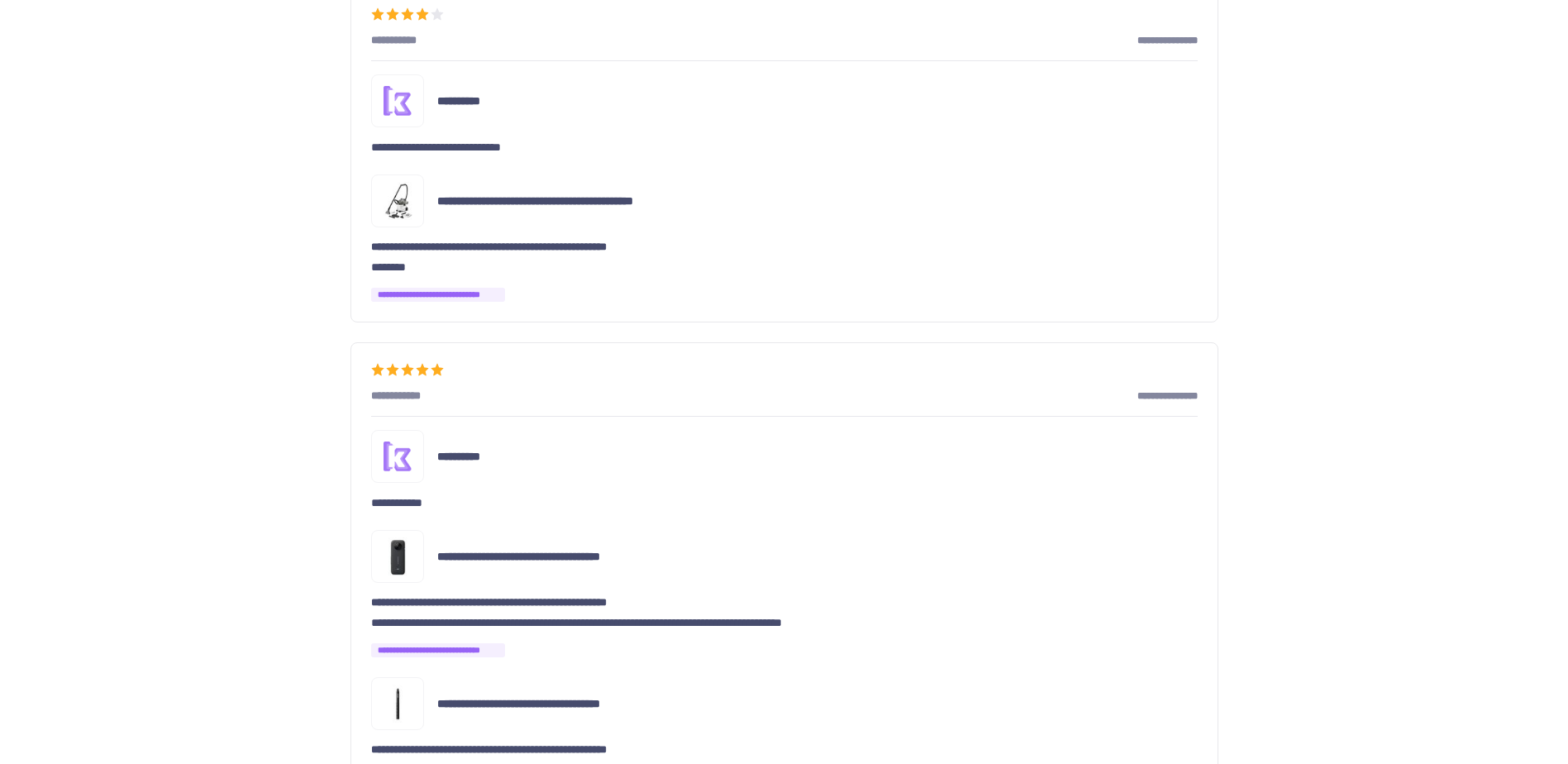 click at bounding box center [398, 201] 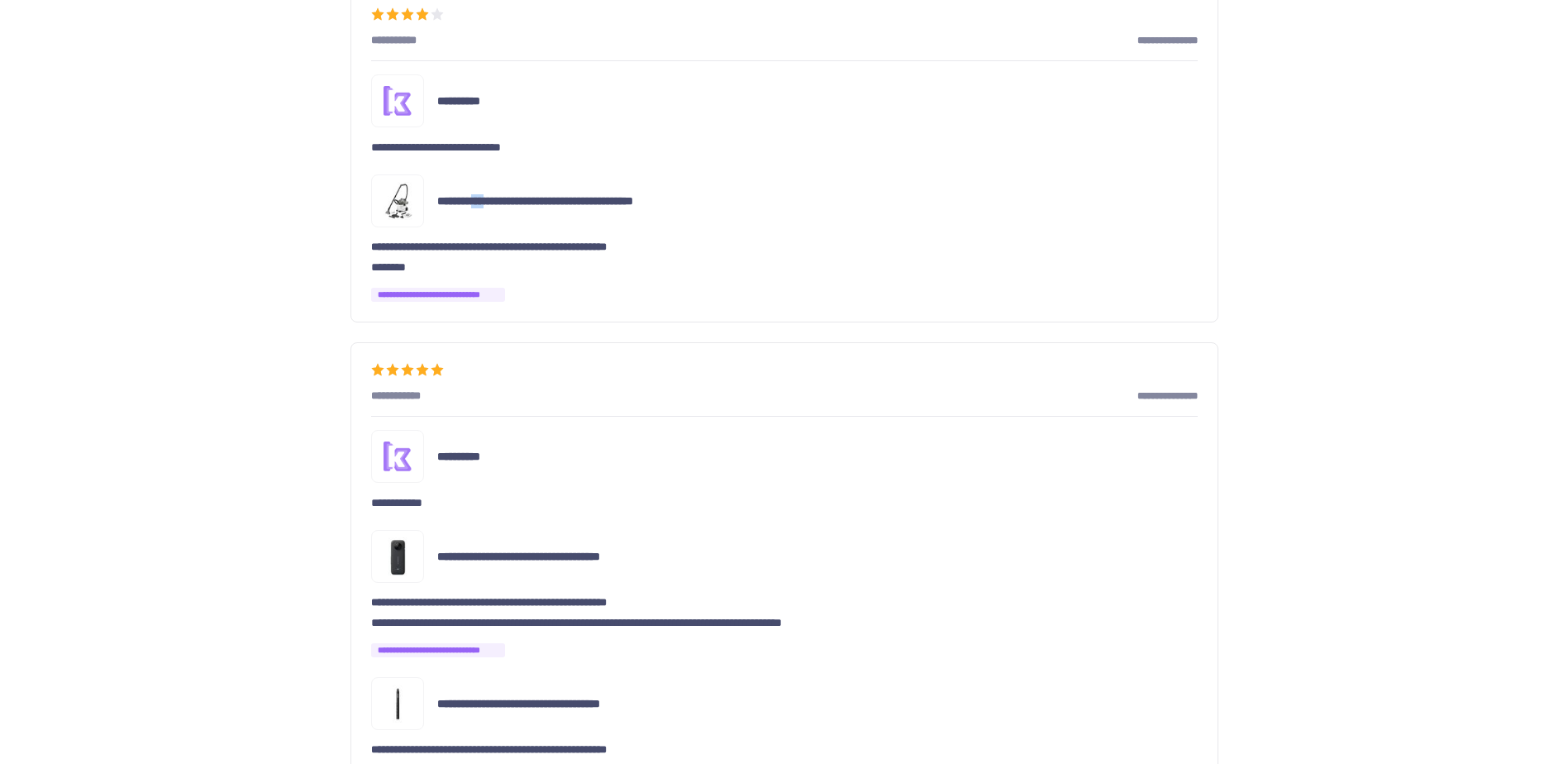 click on "**********" at bounding box center [817, 201] 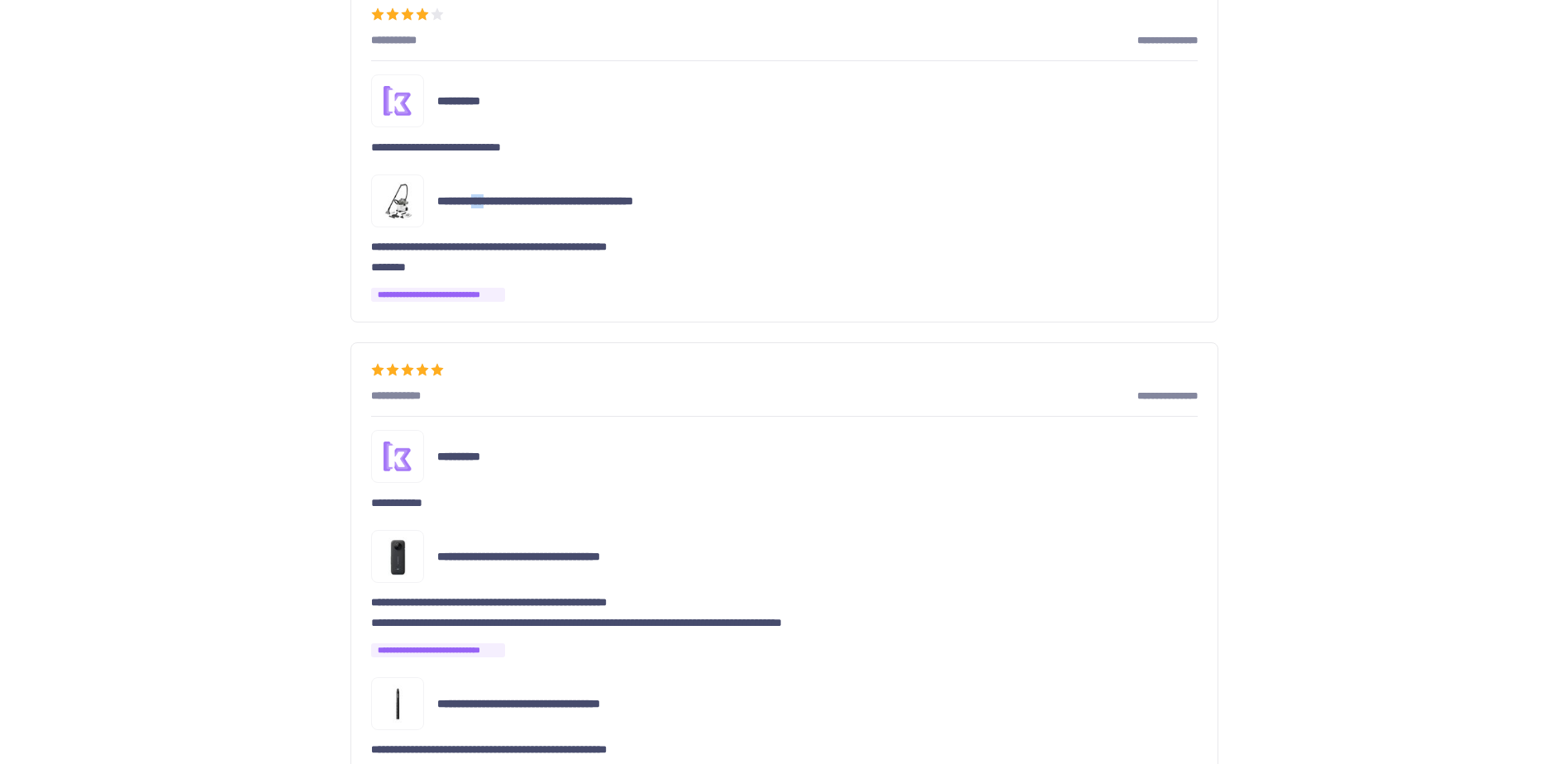 click at bounding box center [398, 201] 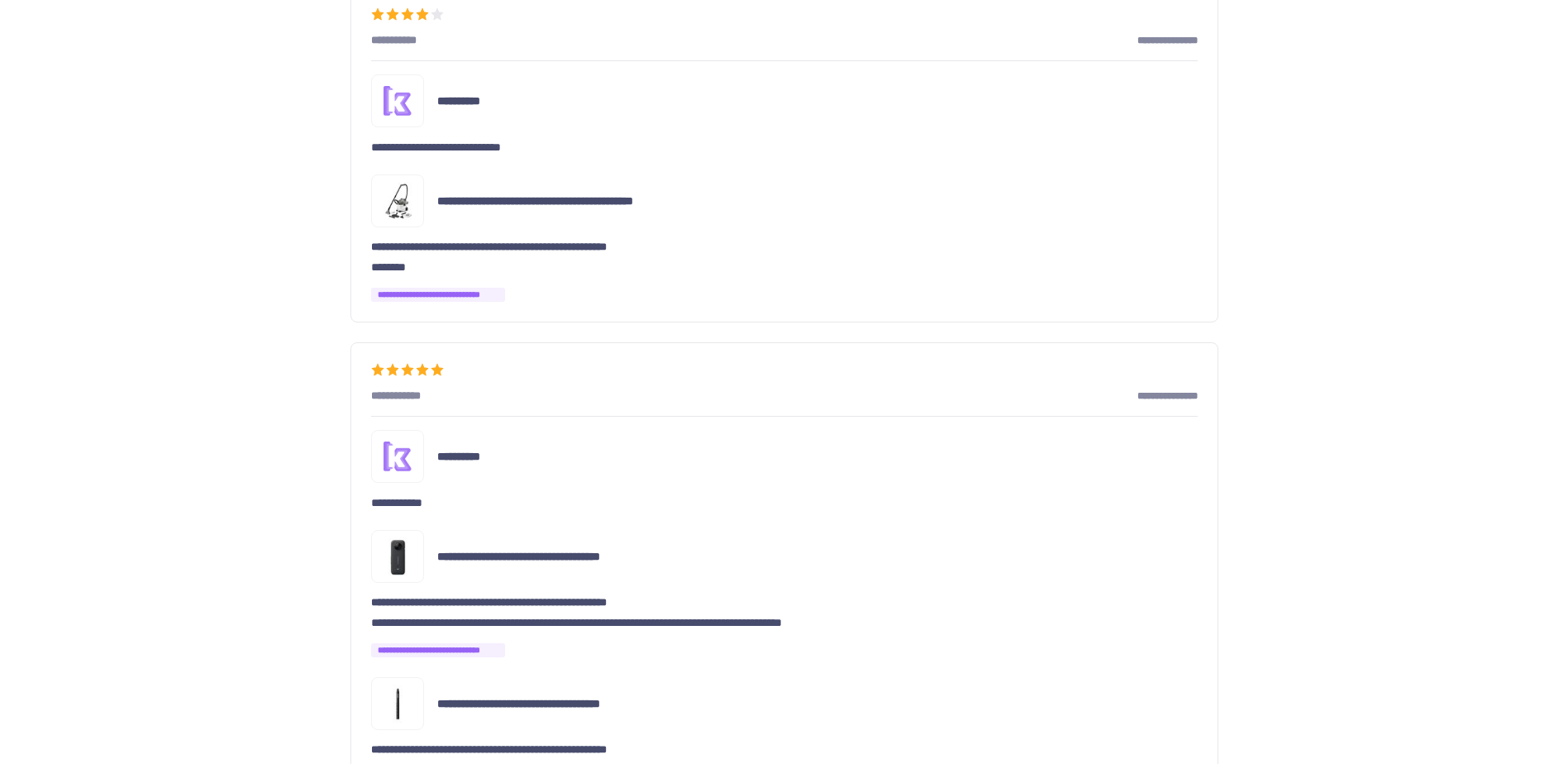 click on "**********" at bounding box center [784, 201] 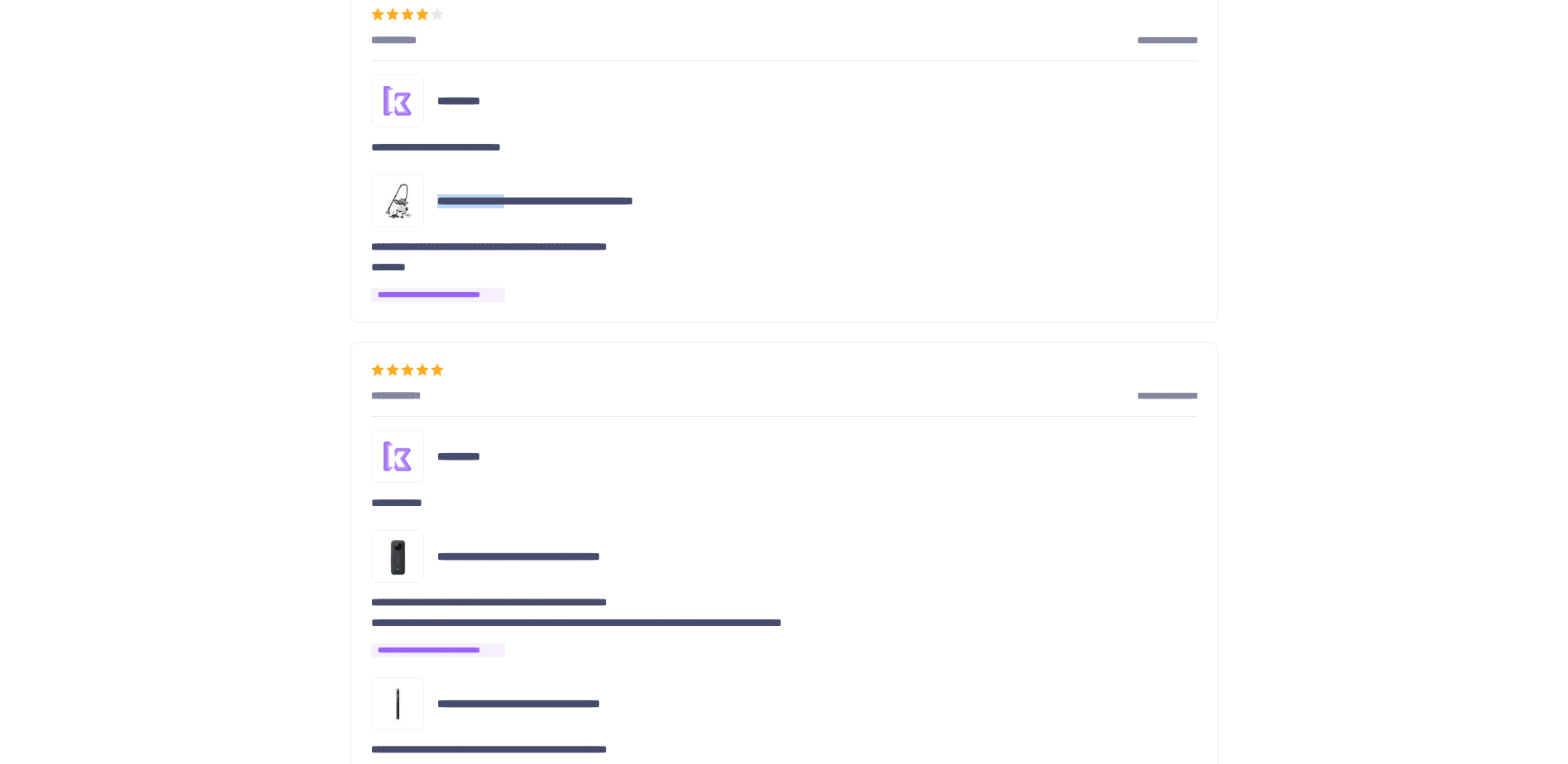 drag, startPoint x: 431, startPoint y: 201, endPoint x: 530, endPoint y: 205, distance: 99.08078 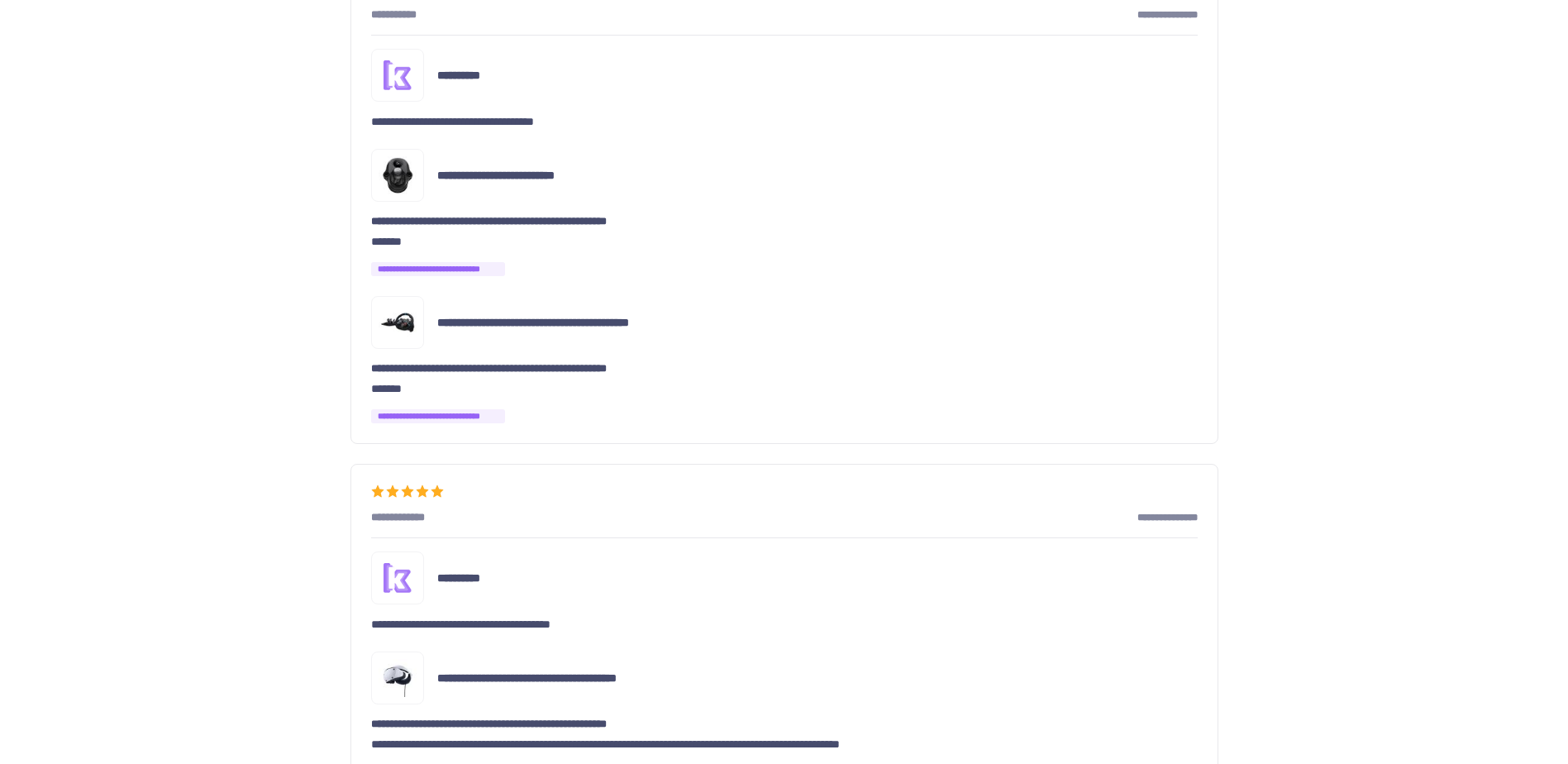 scroll, scrollTop: 9674, scrollLeft: 0, axis: vertical 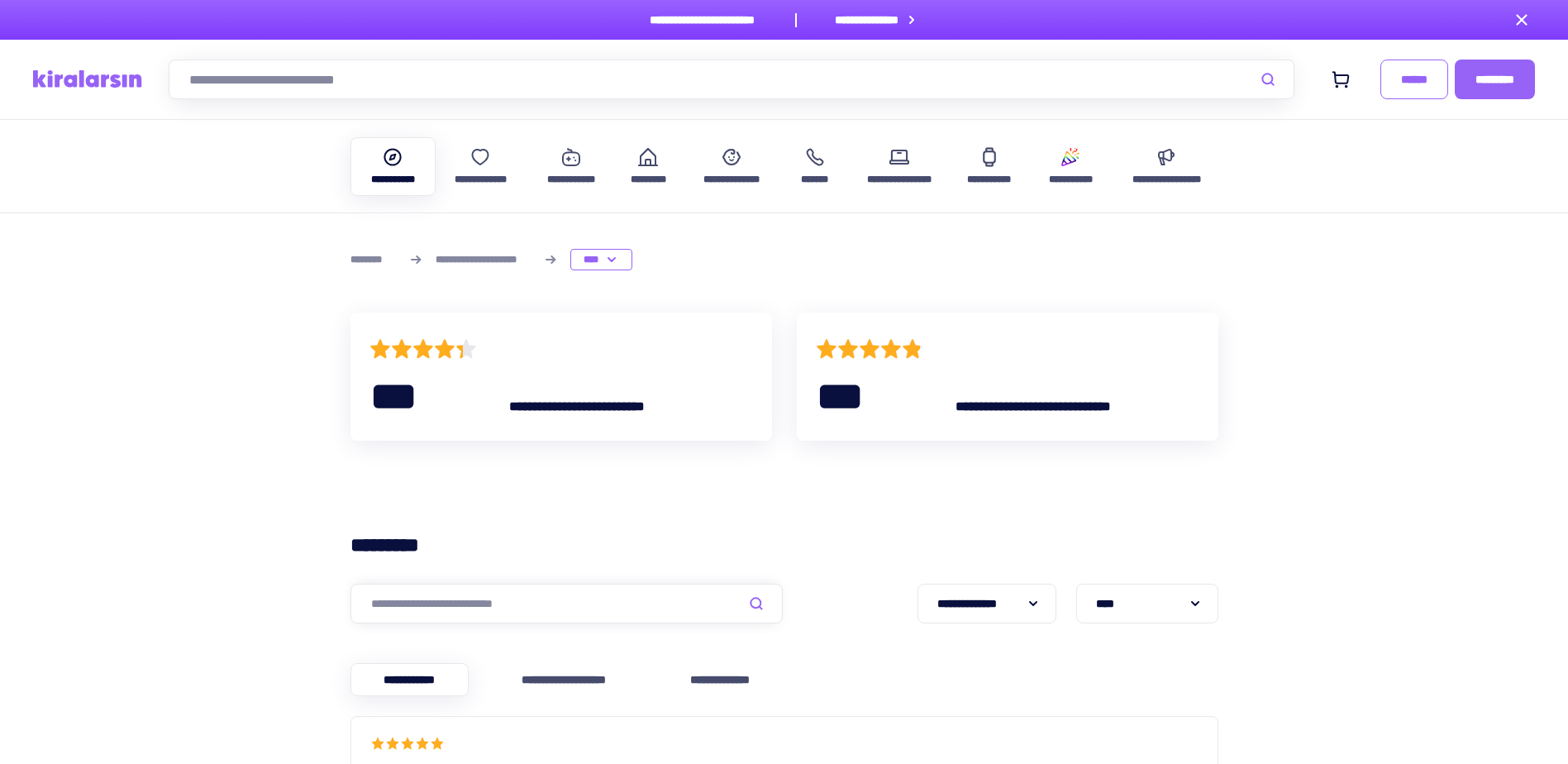 click on "**********" at bounding box center (393, 166) 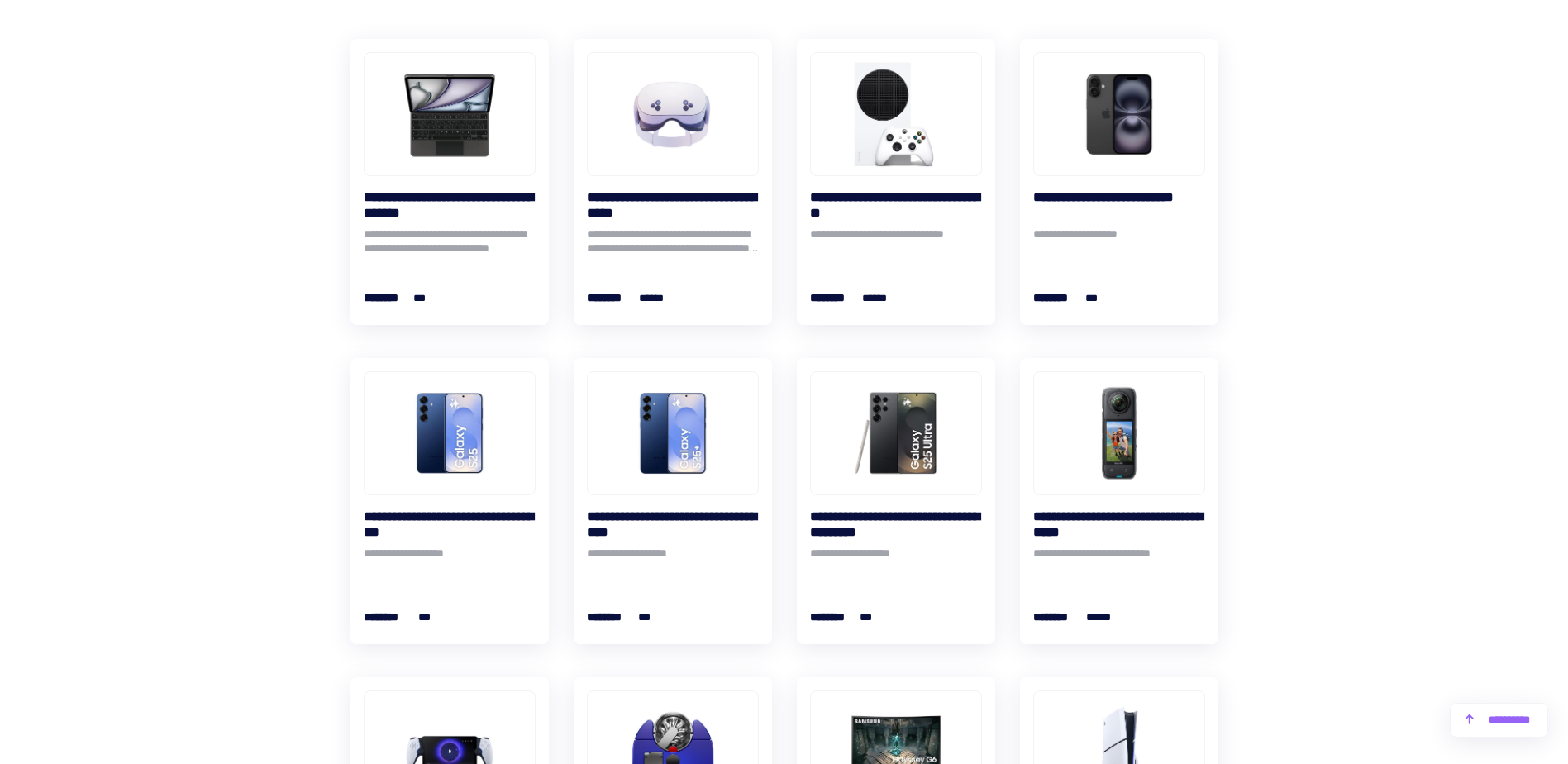 scroll, scrollTop: 1488, scrollLeft: 0, axis: vertical 